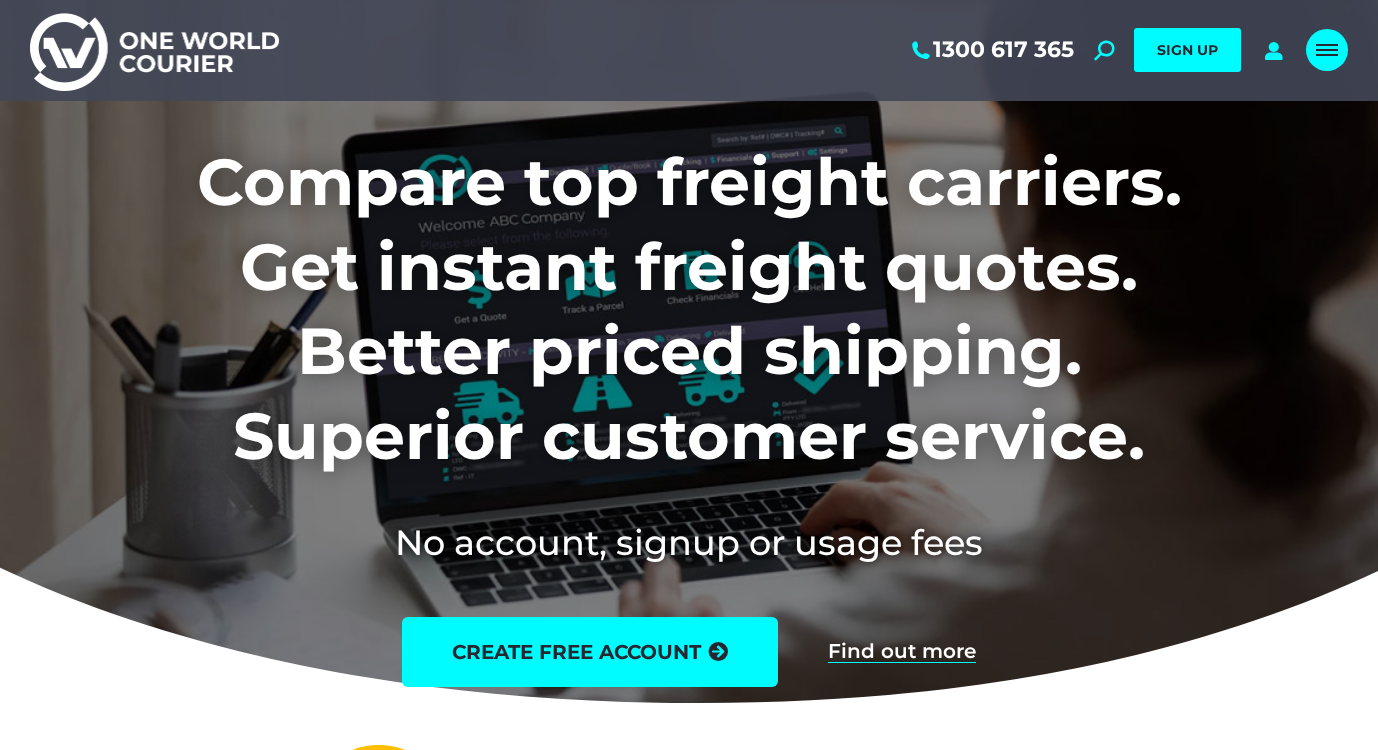 scroll, scrollTop: 0, scrollLeft: 0, axis: both 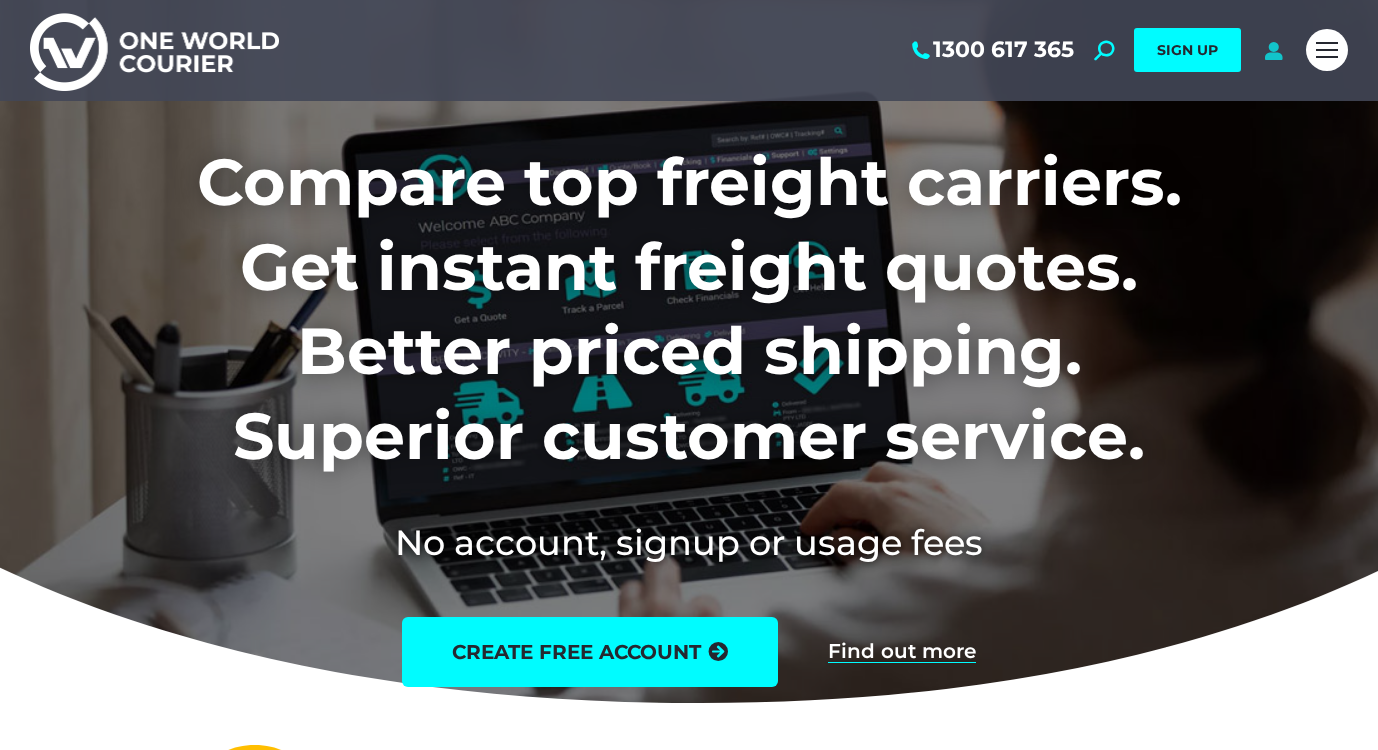 click at bounding box center [1273, 50] 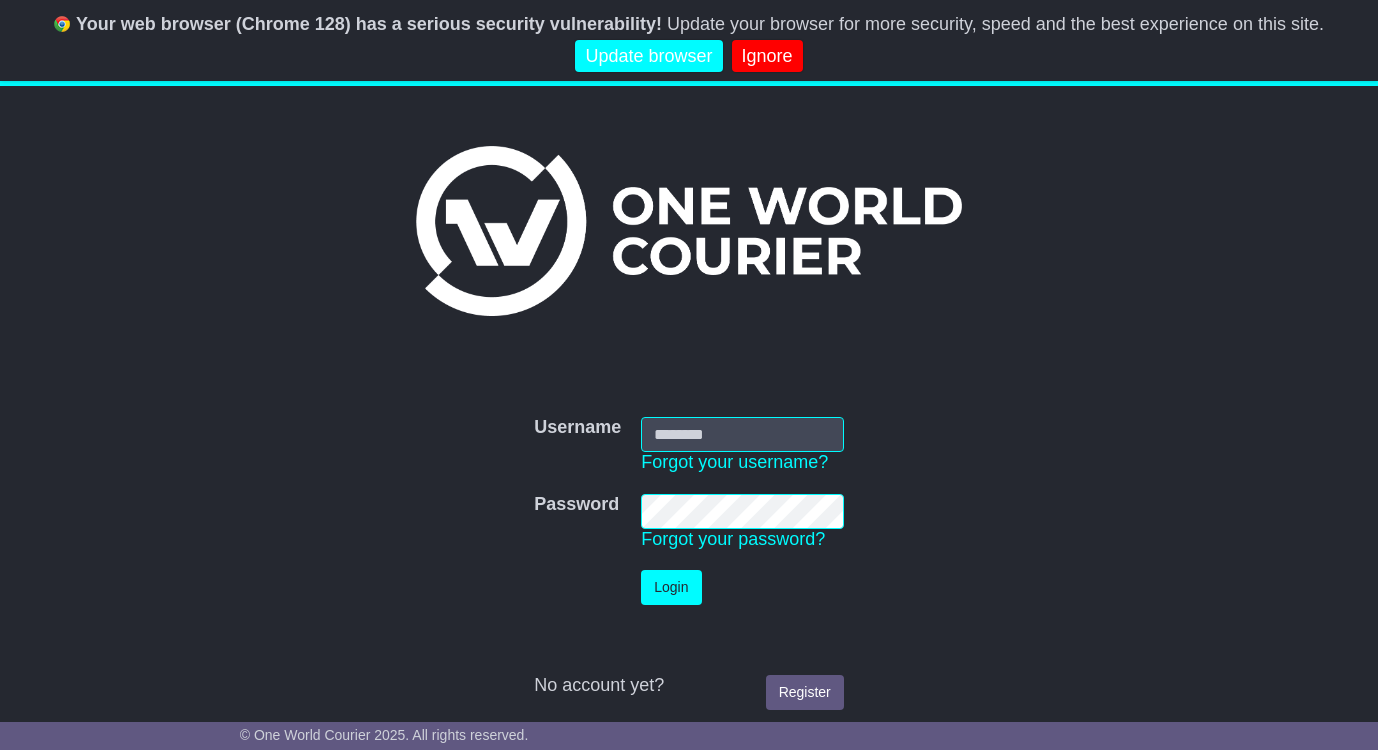 scroll, scrollTop: 0, scrollLeft: 0, axis: both 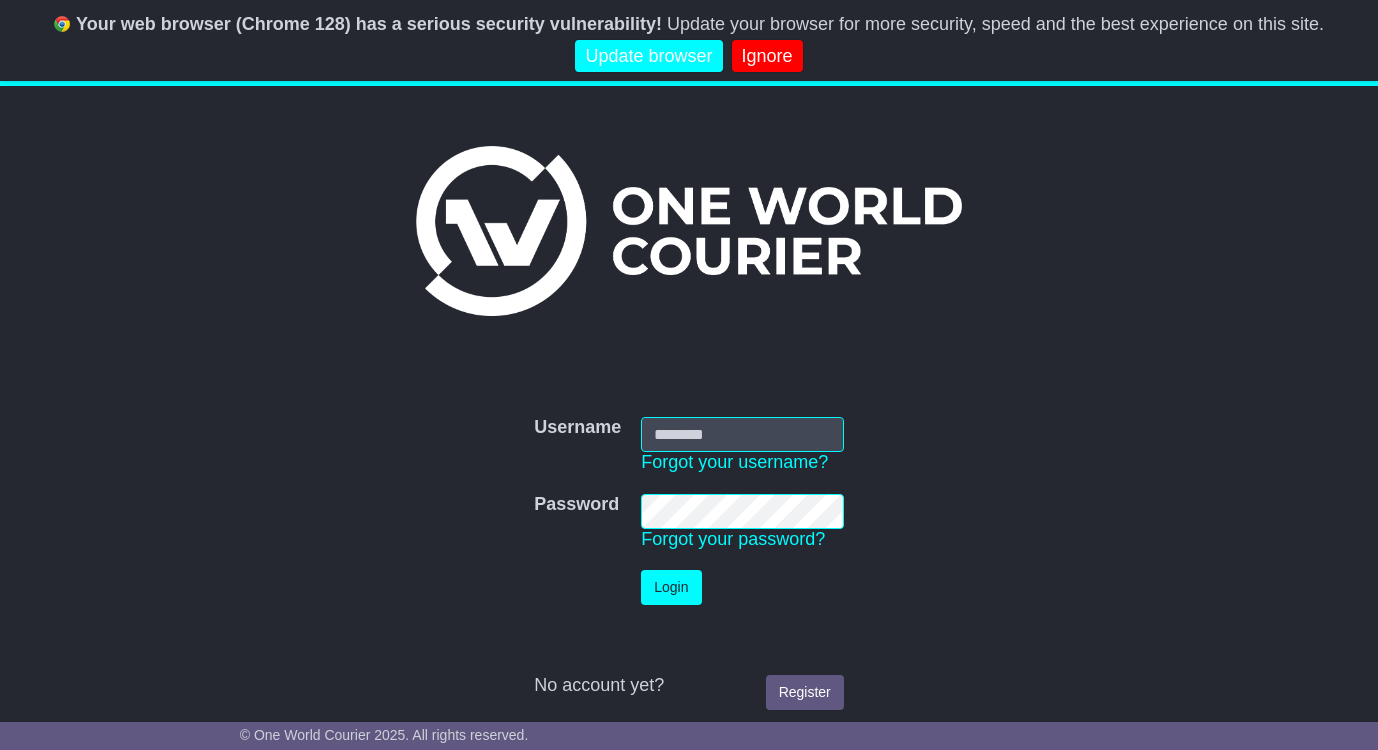 type on "**********" 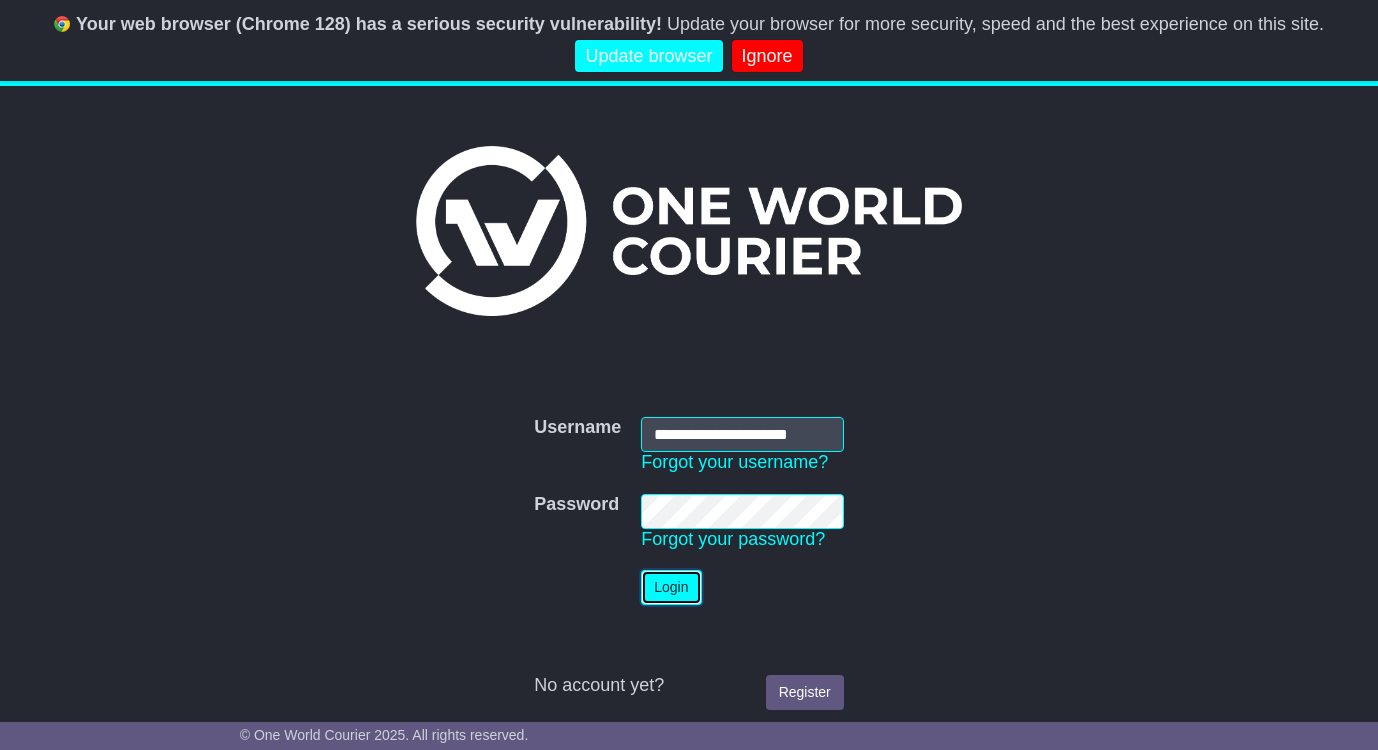 click on "Login" at bounding box center (671, 587) 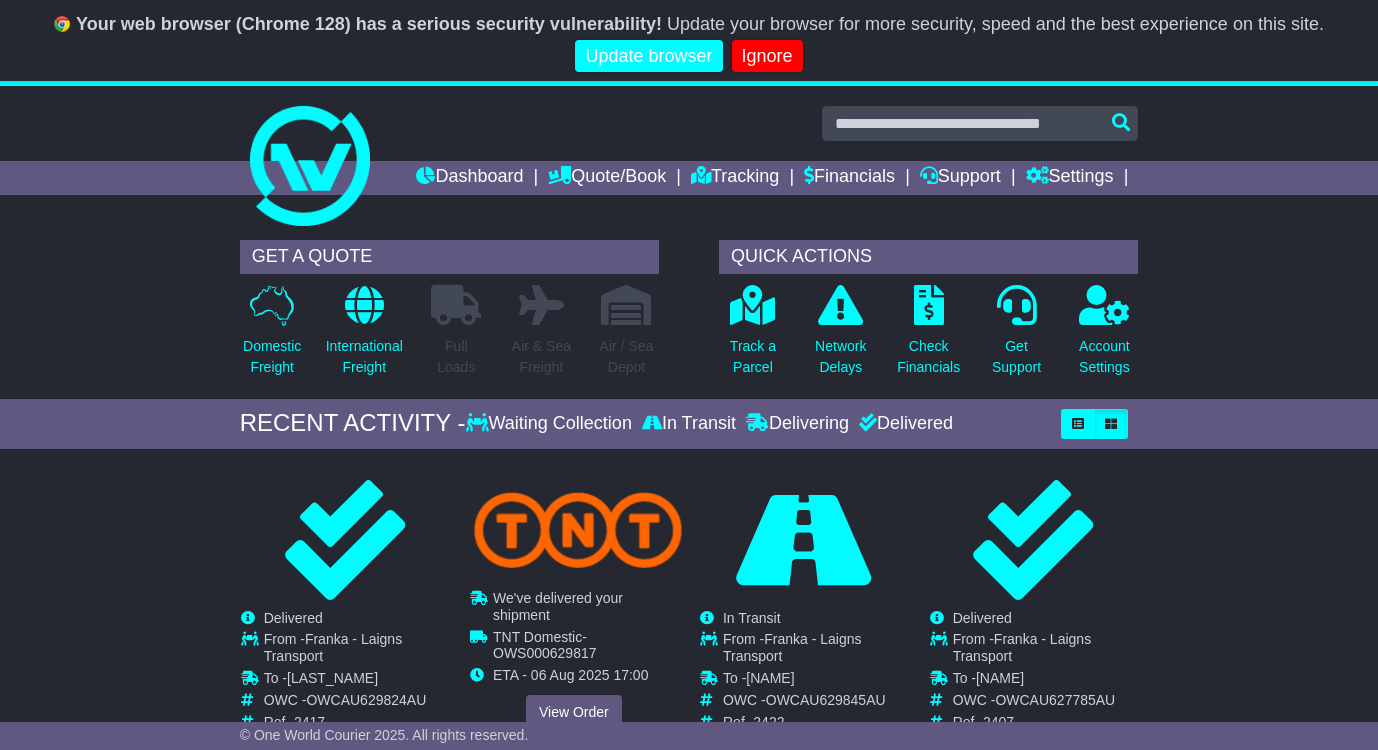 scroll, scrollTop: 0, scrollLeft: 0, axis: both 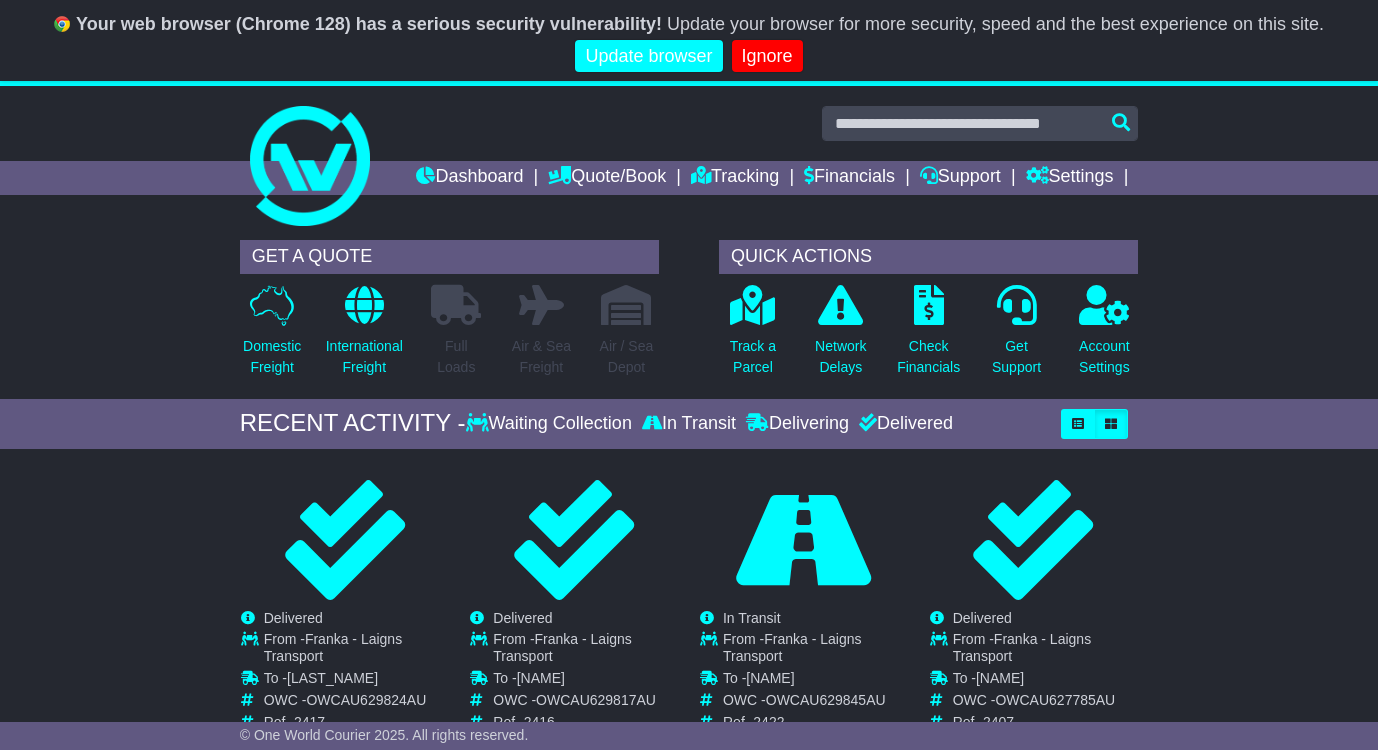 click on "GET A QUOTE" at bounding box center [449, 257] 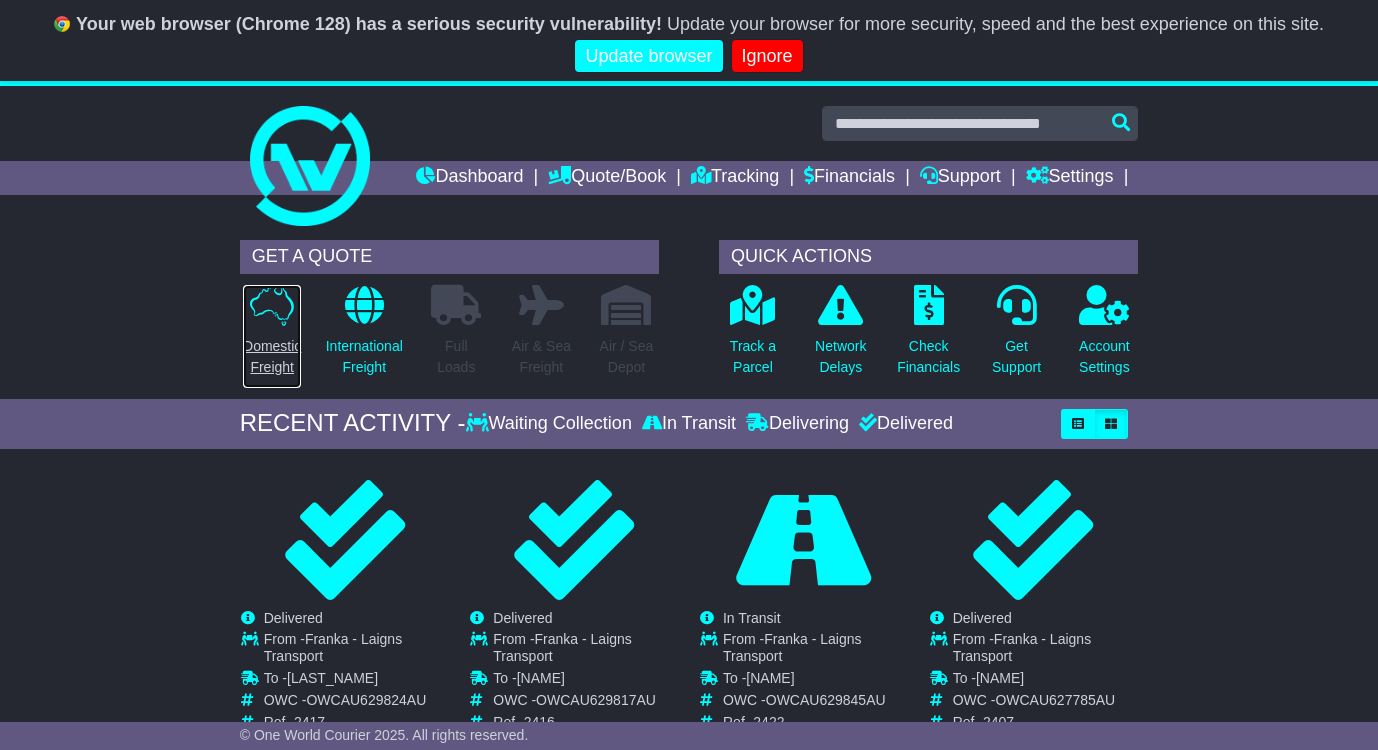 click on "Domestic Freight" at bounding box center [272, 357] 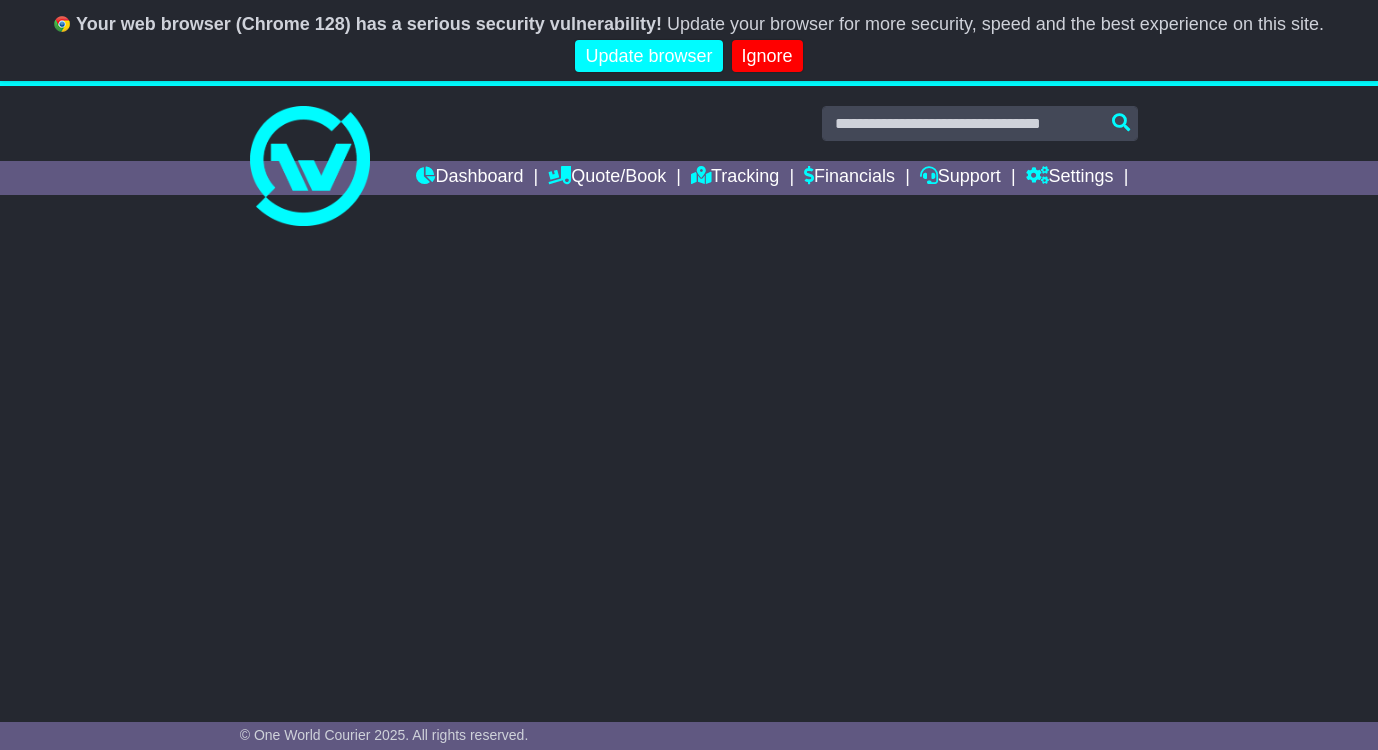 scroll, scrollTop: 0, scrollLeft: 0, axis: both 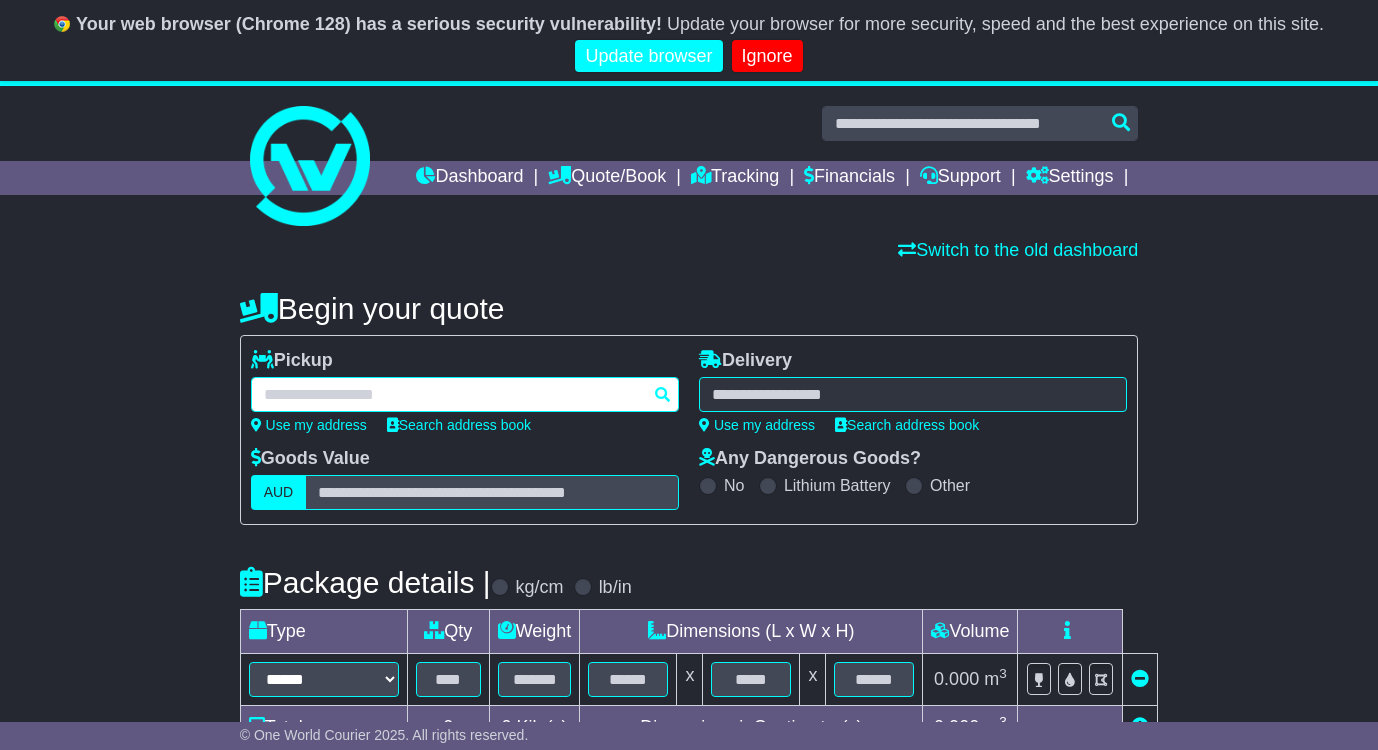 click at bounding box center [465, 394] 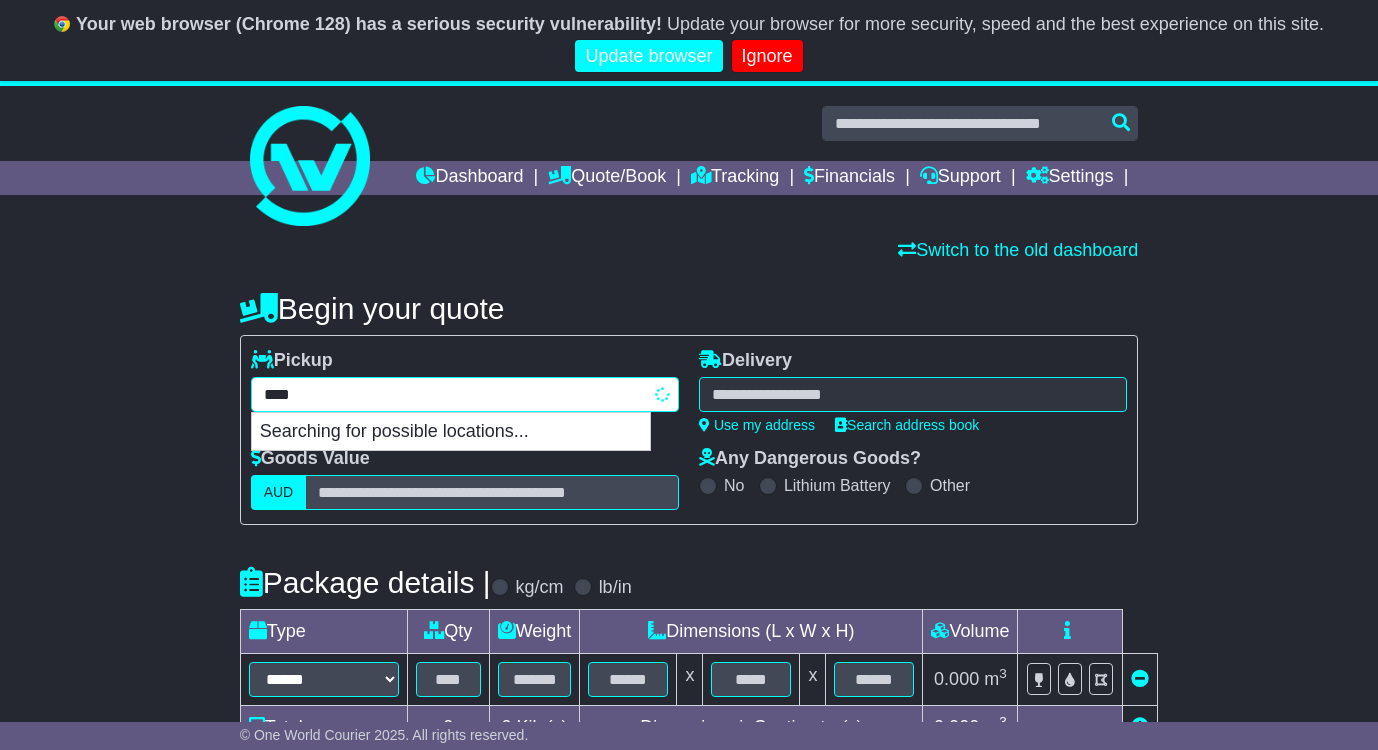 type on "*****" 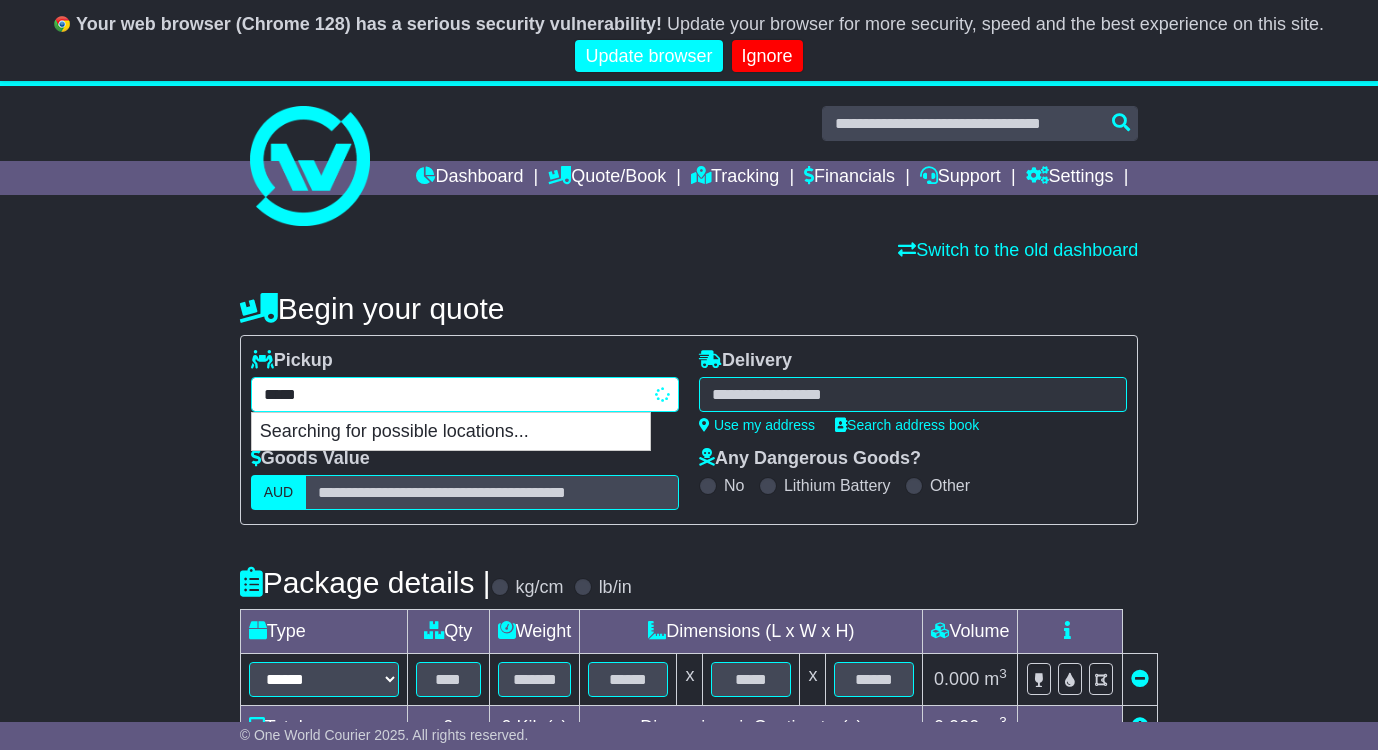 type on "**********" 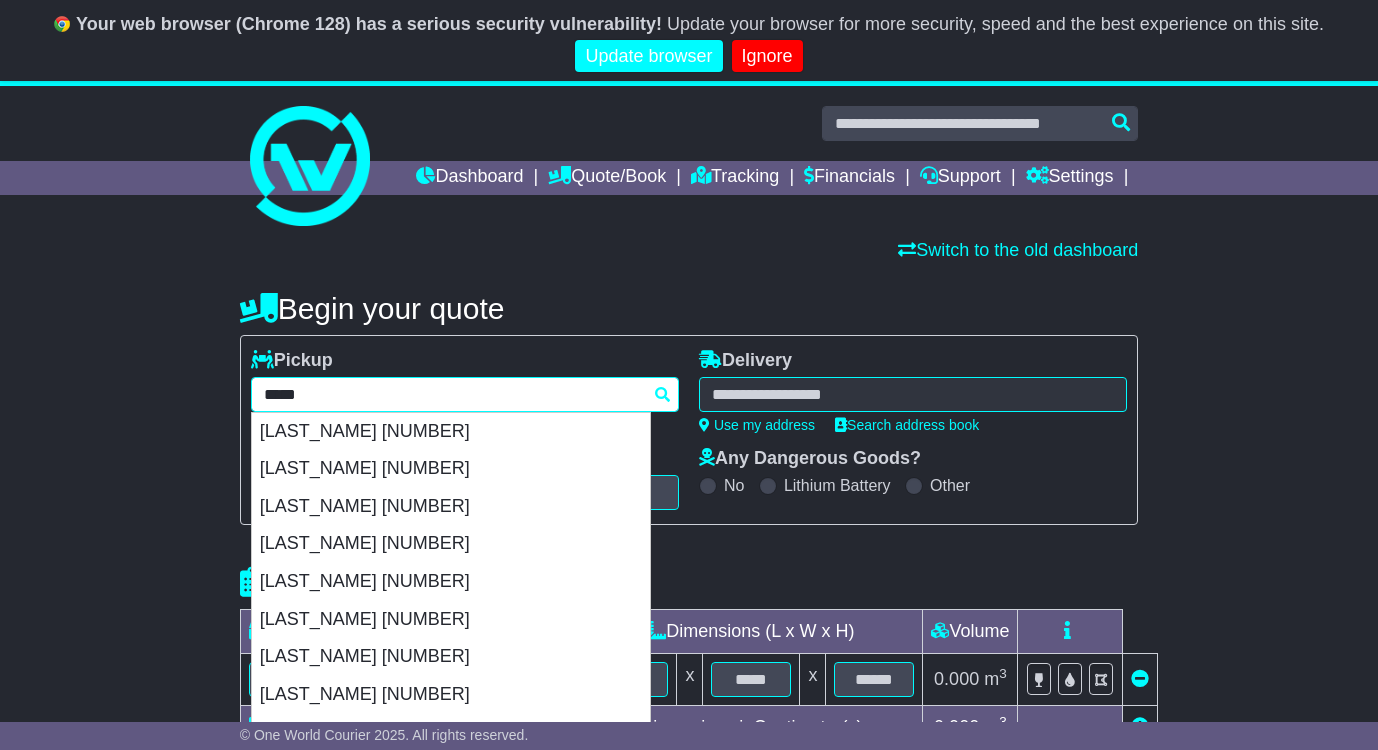 type 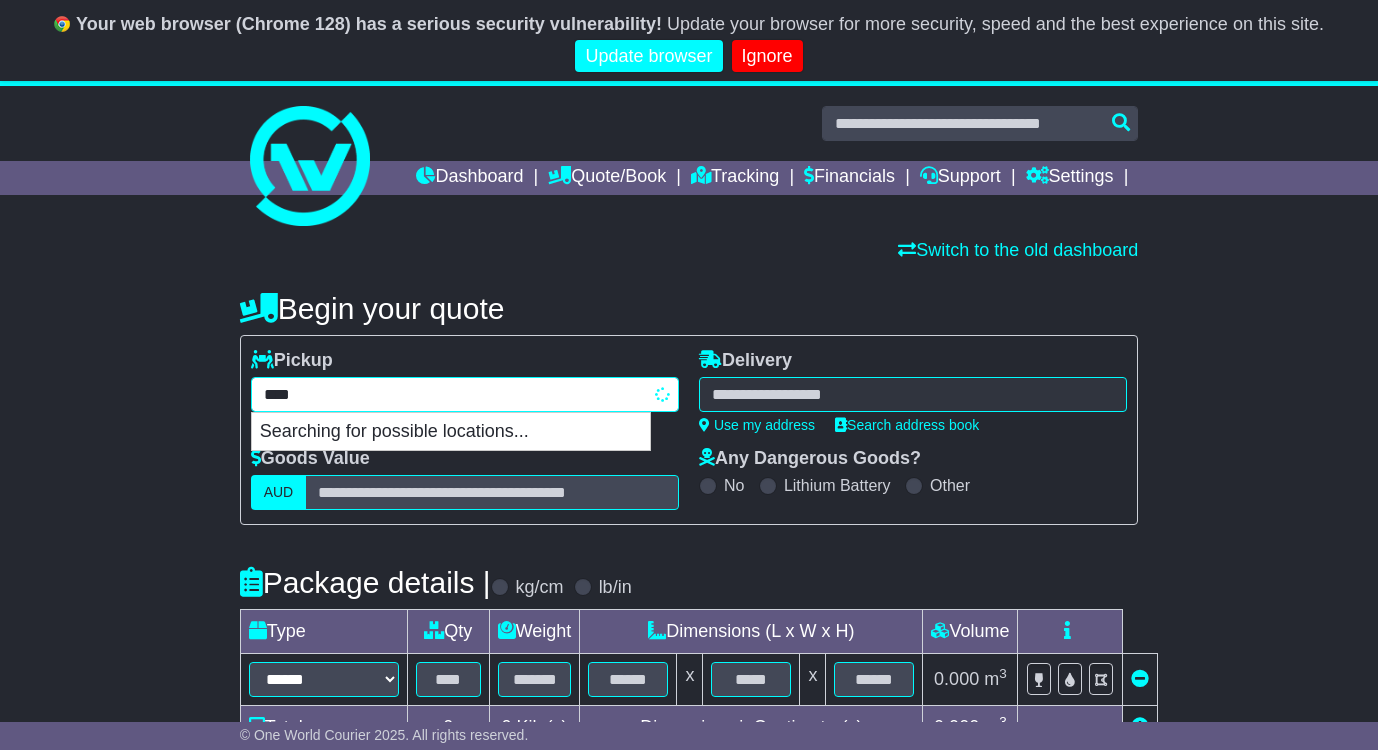 type on "***" 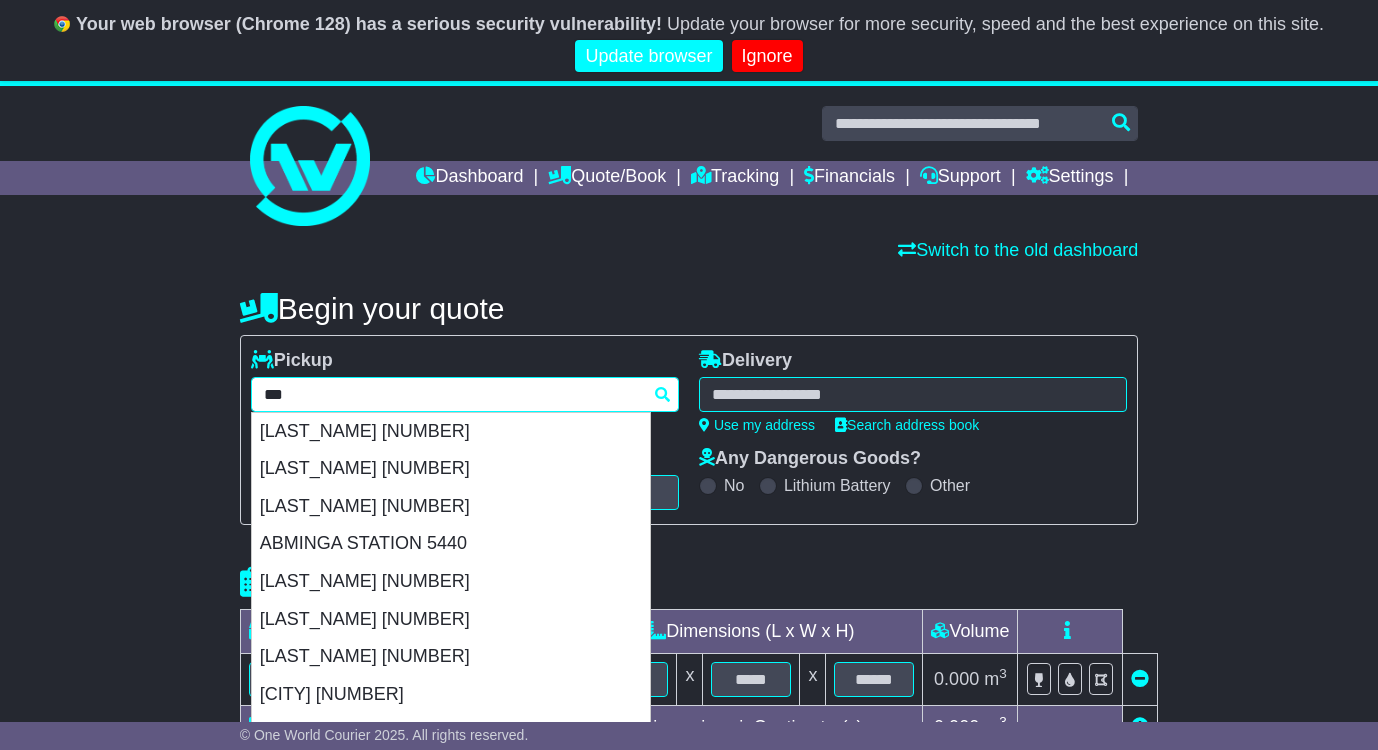 type on "**********" 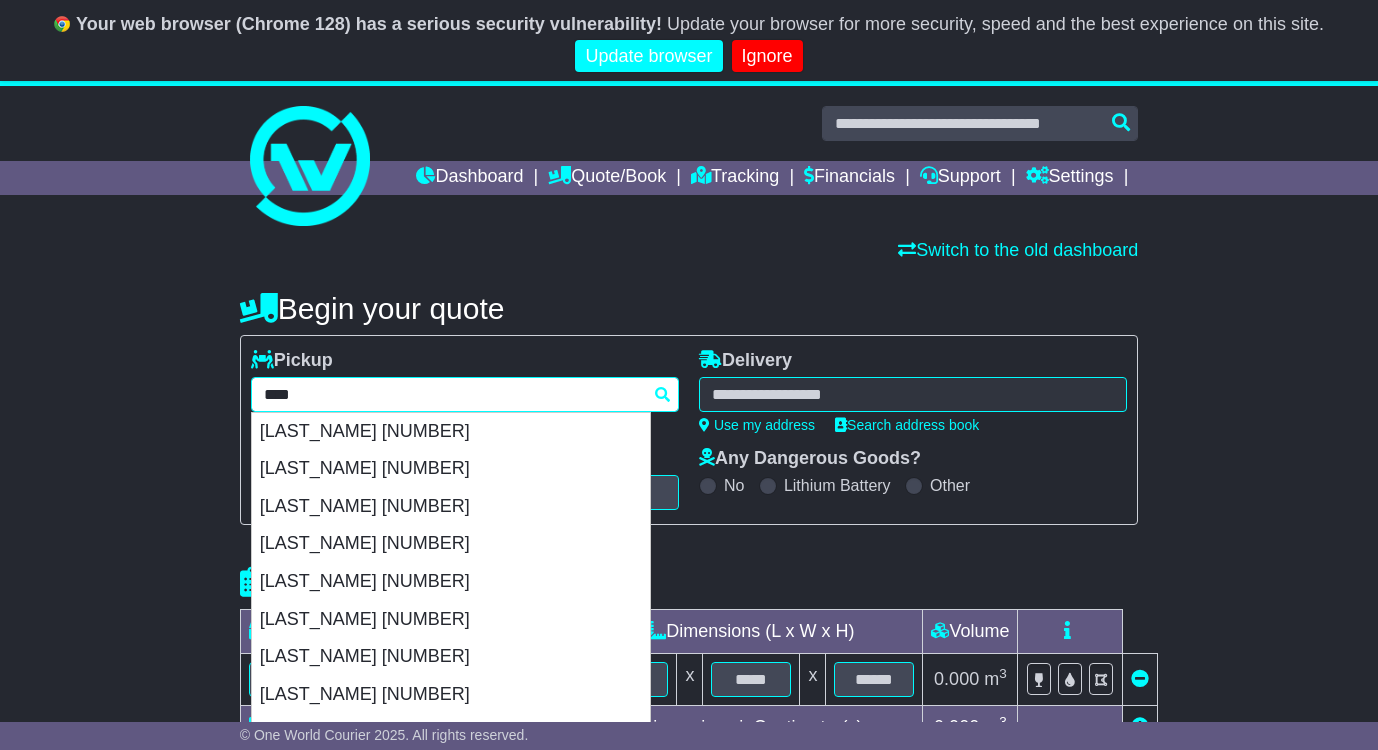 type on "**********" 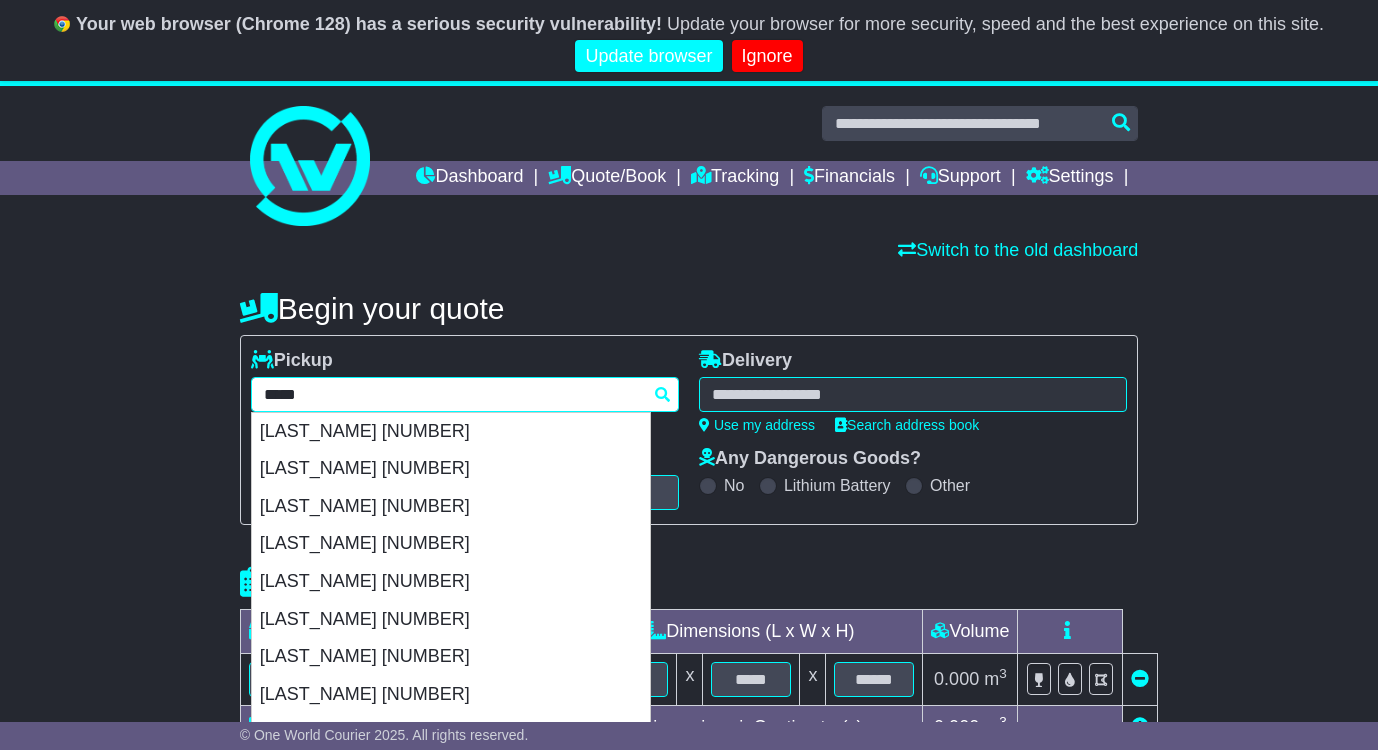 type 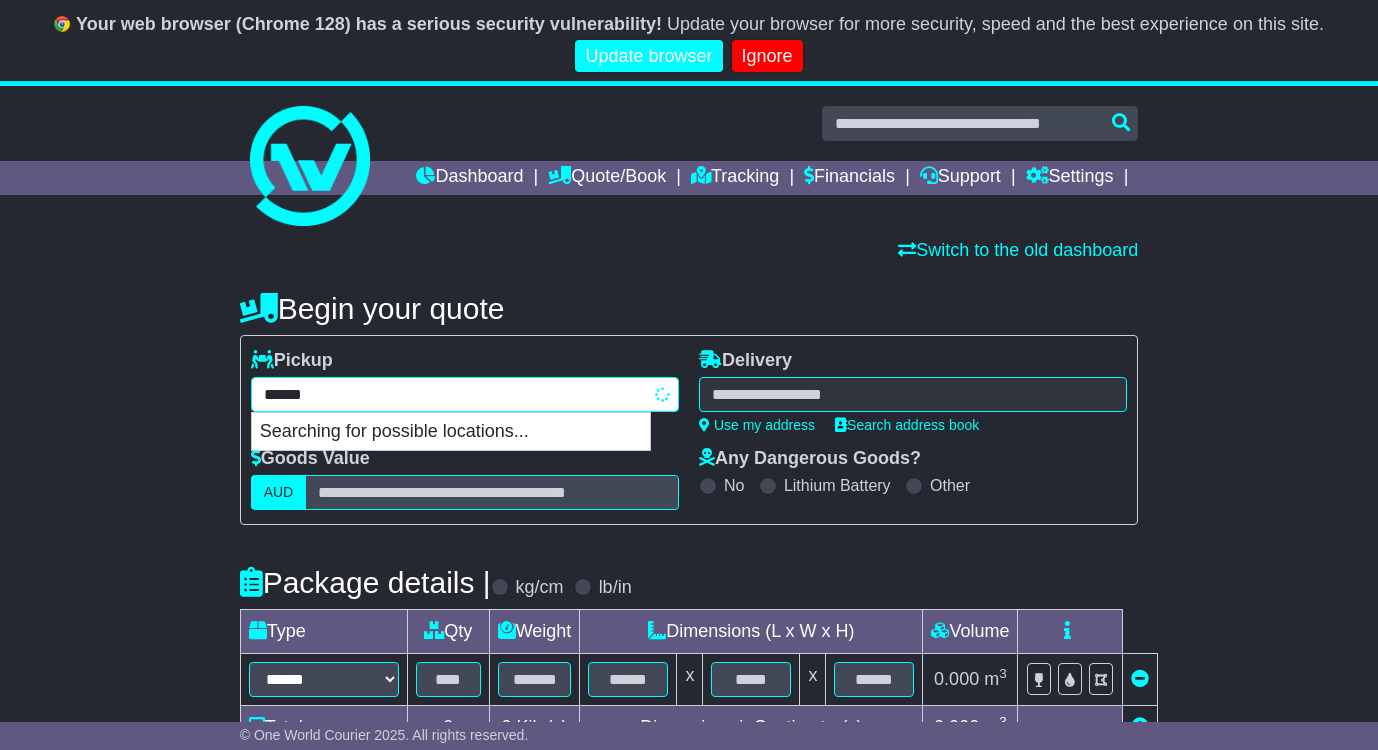type on "*********" 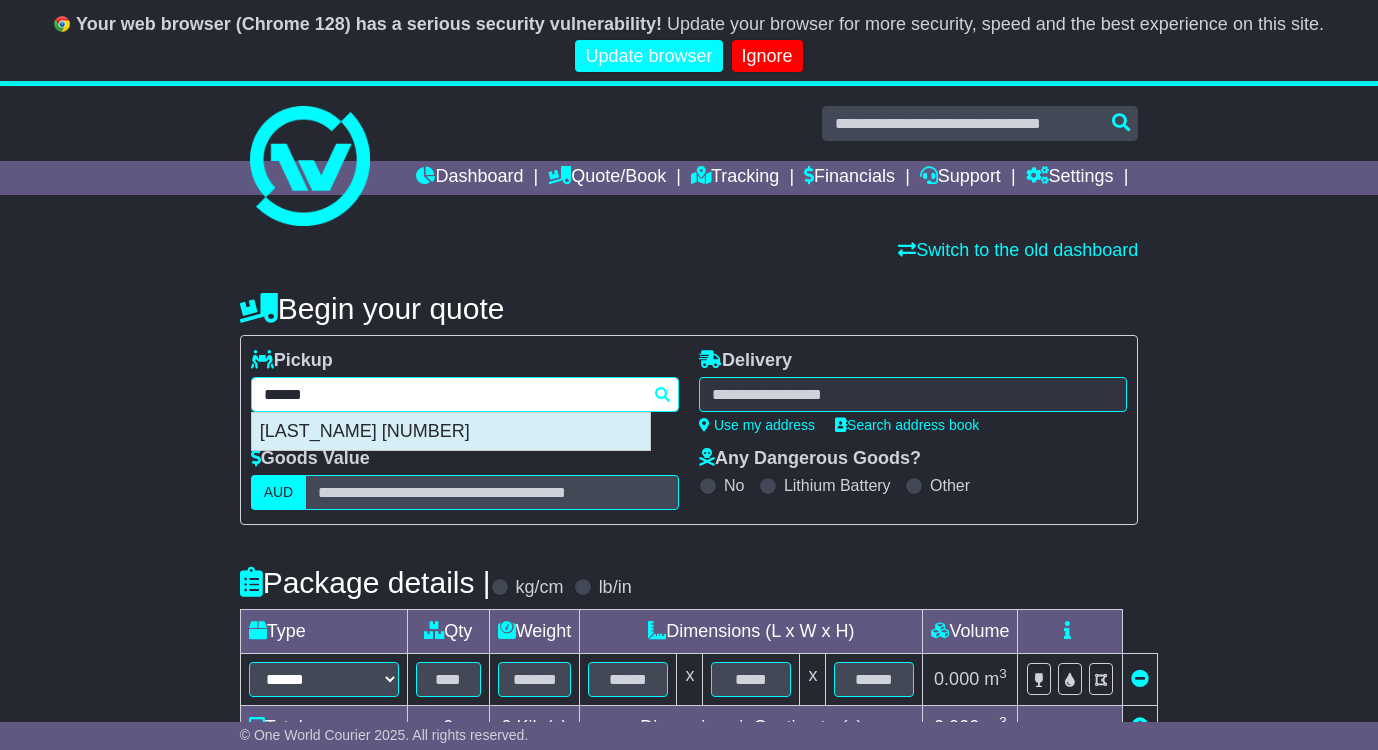 click on "INGLEBURN 2565" at bounding box center [451, 432] 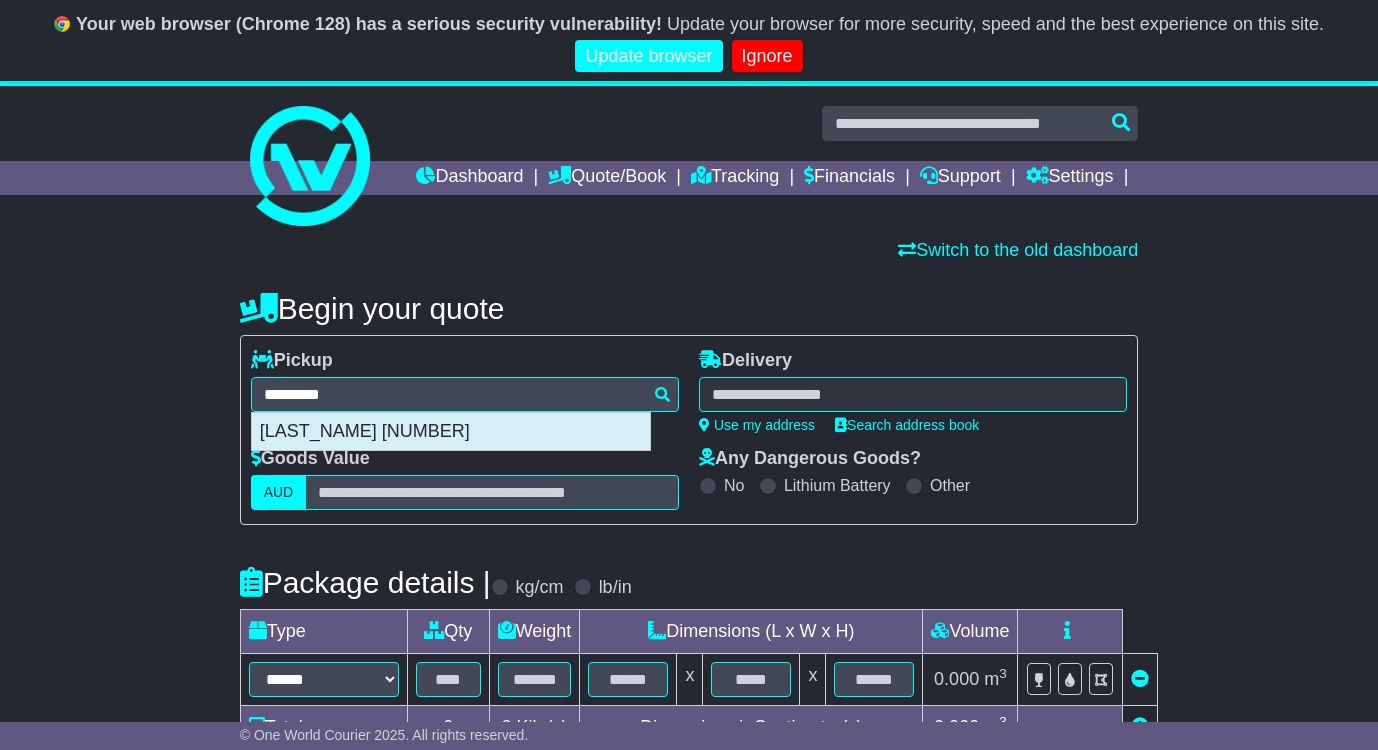 type on "**********" 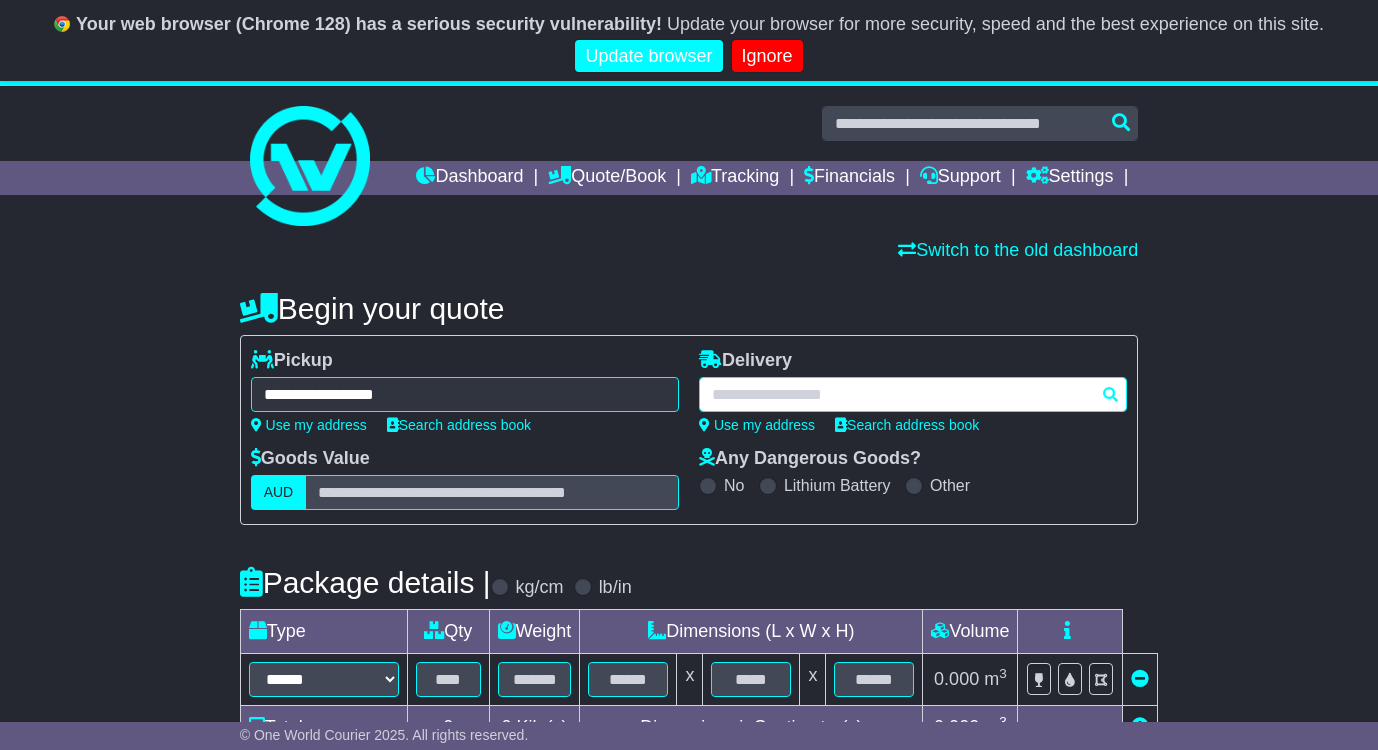 click at bounding box center [913, 394] 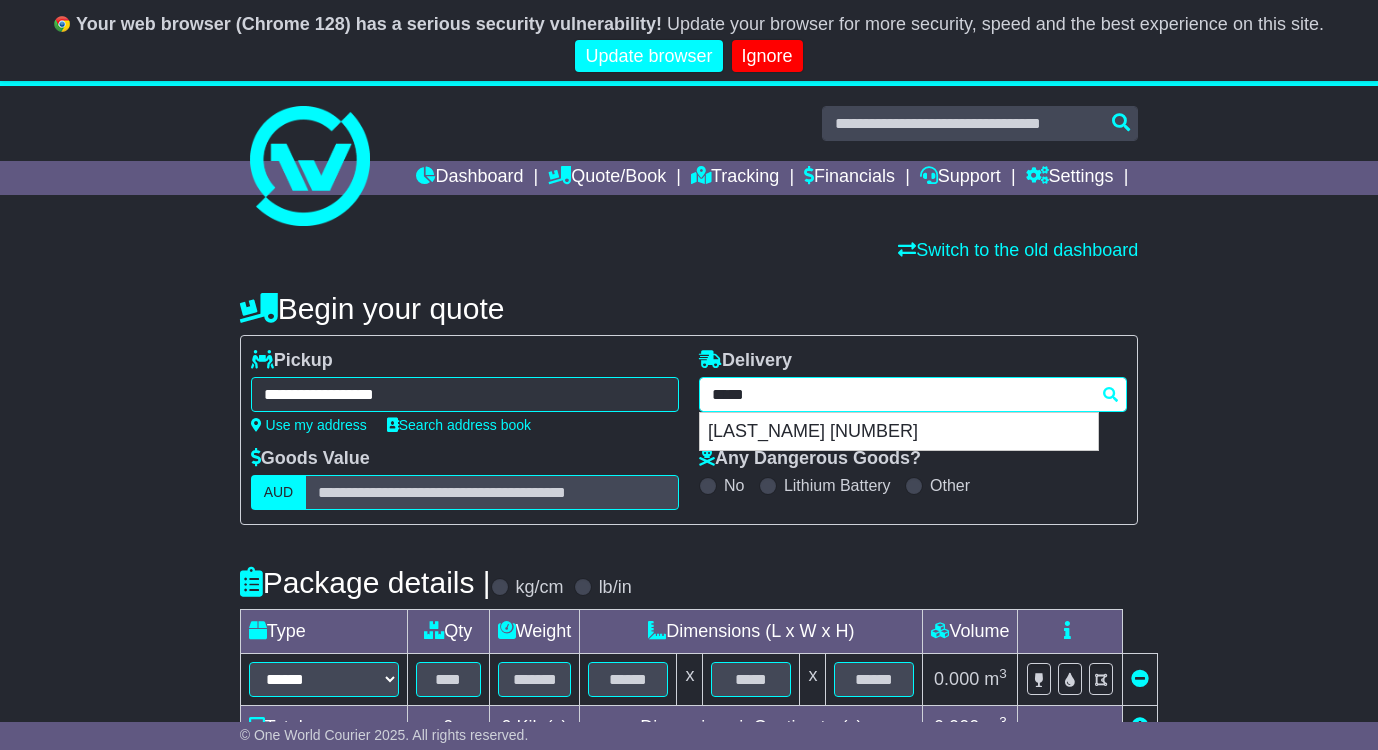 click on "***** beela BEELA 6224" at bounding box center (913, 394) 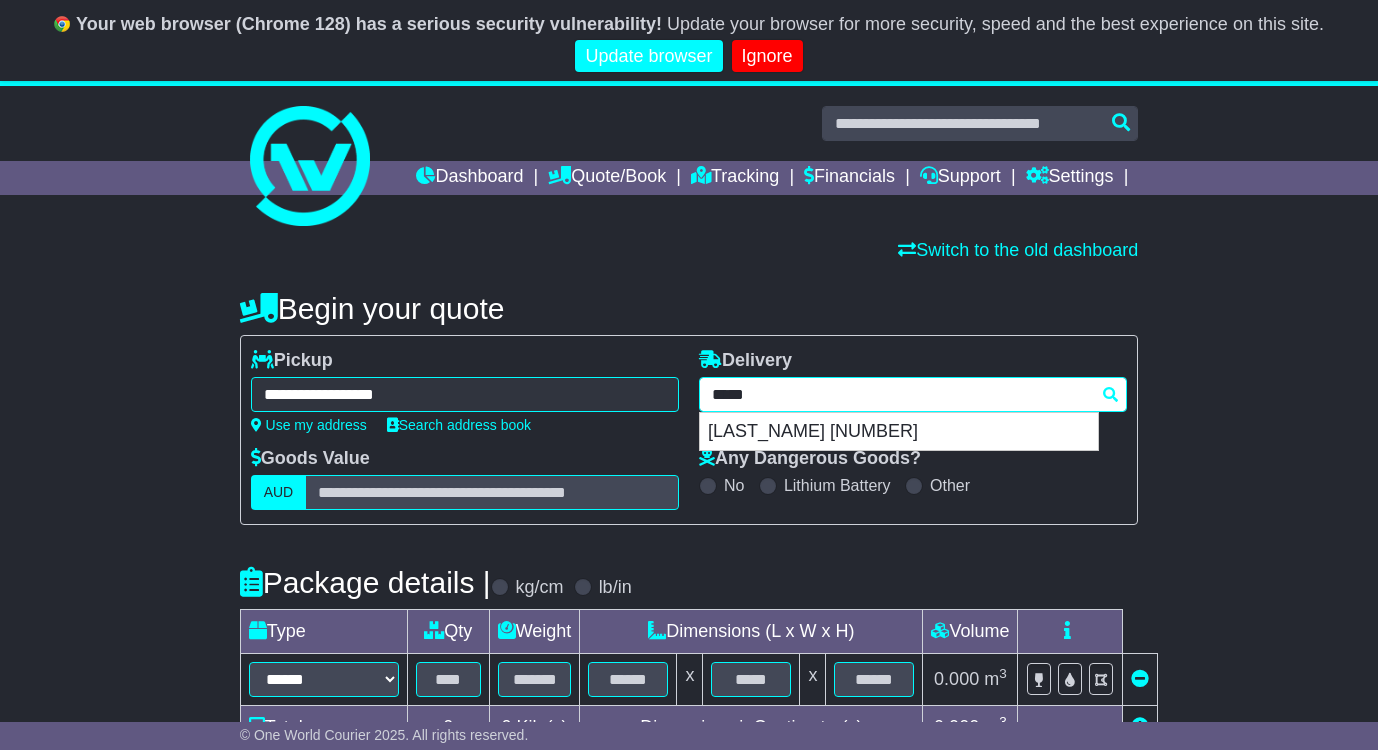 drag, startPoint x: 776, startPoint y: 427, endPoint x: 538, endPoint y: 410, distance: 238.60637 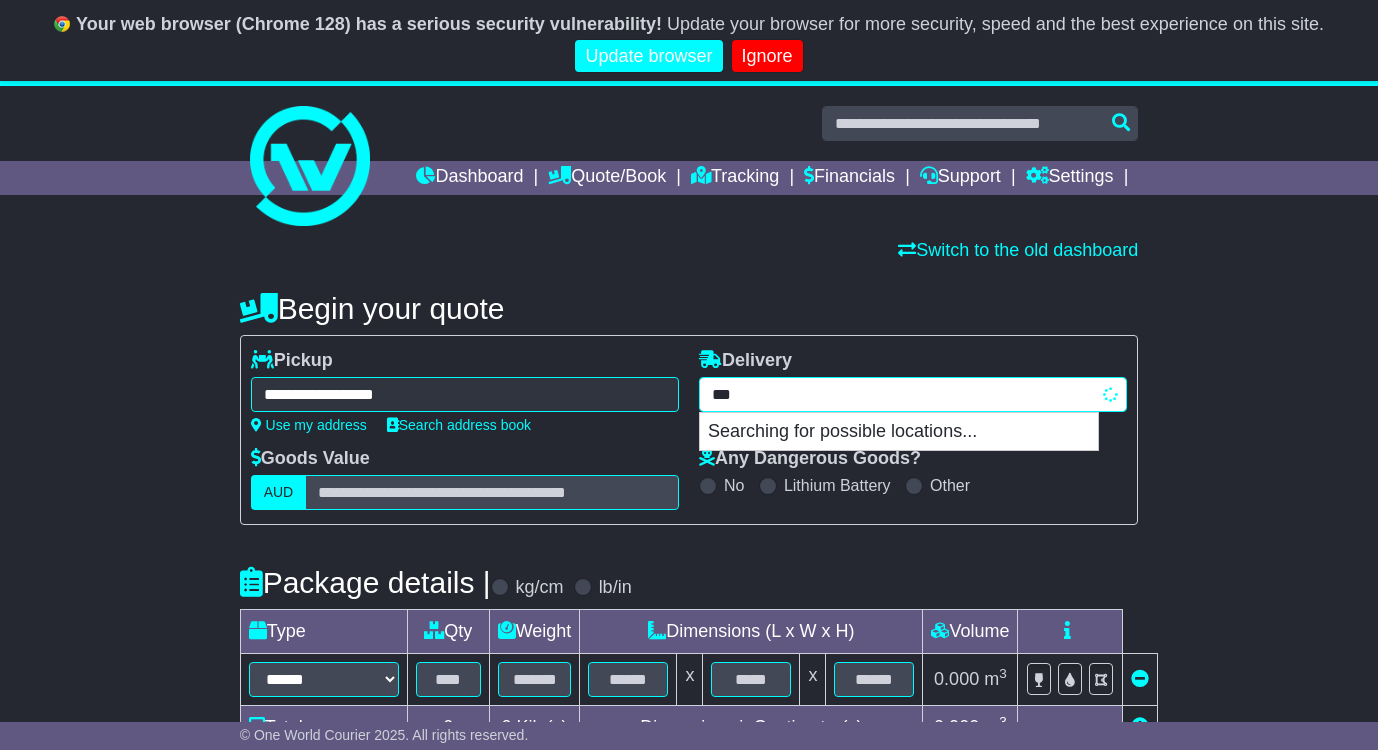 type on "****" 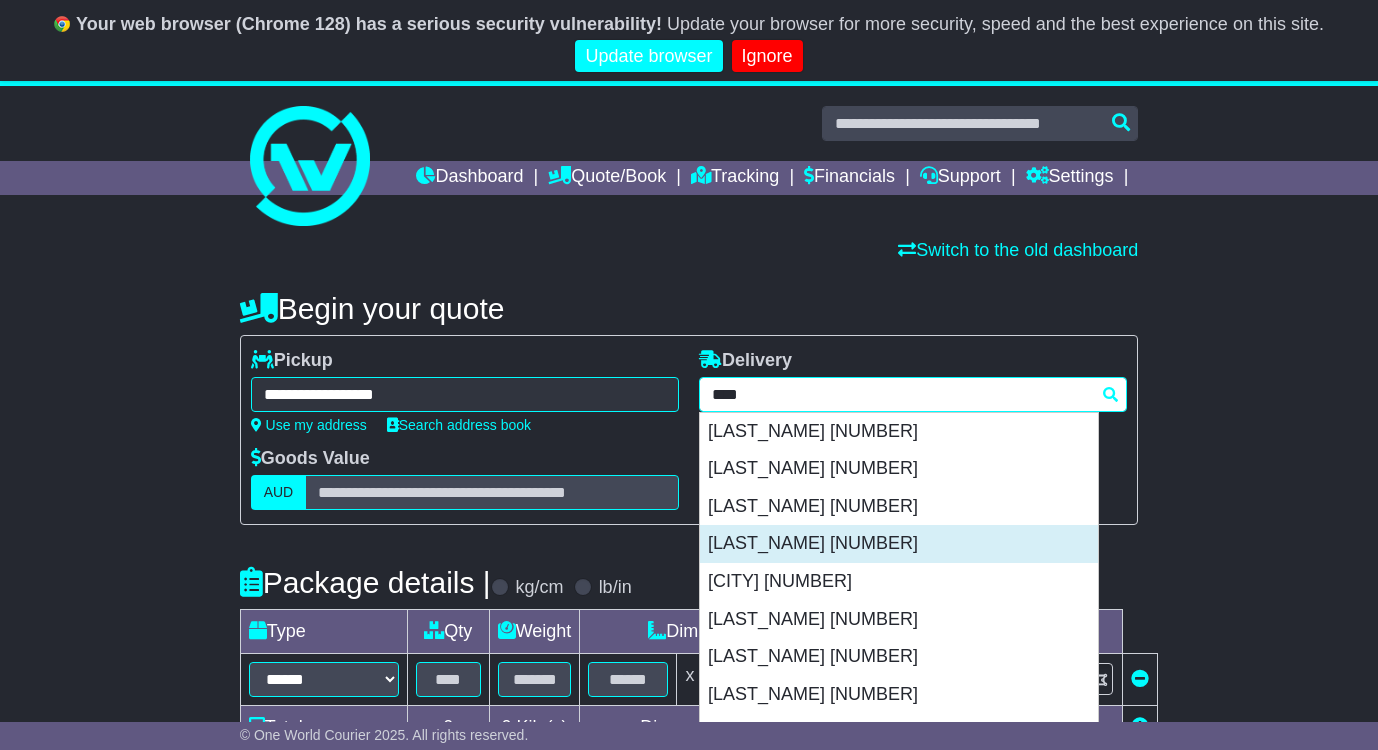 click on "BEELIAR 6164" at bounding box center [899, 544] 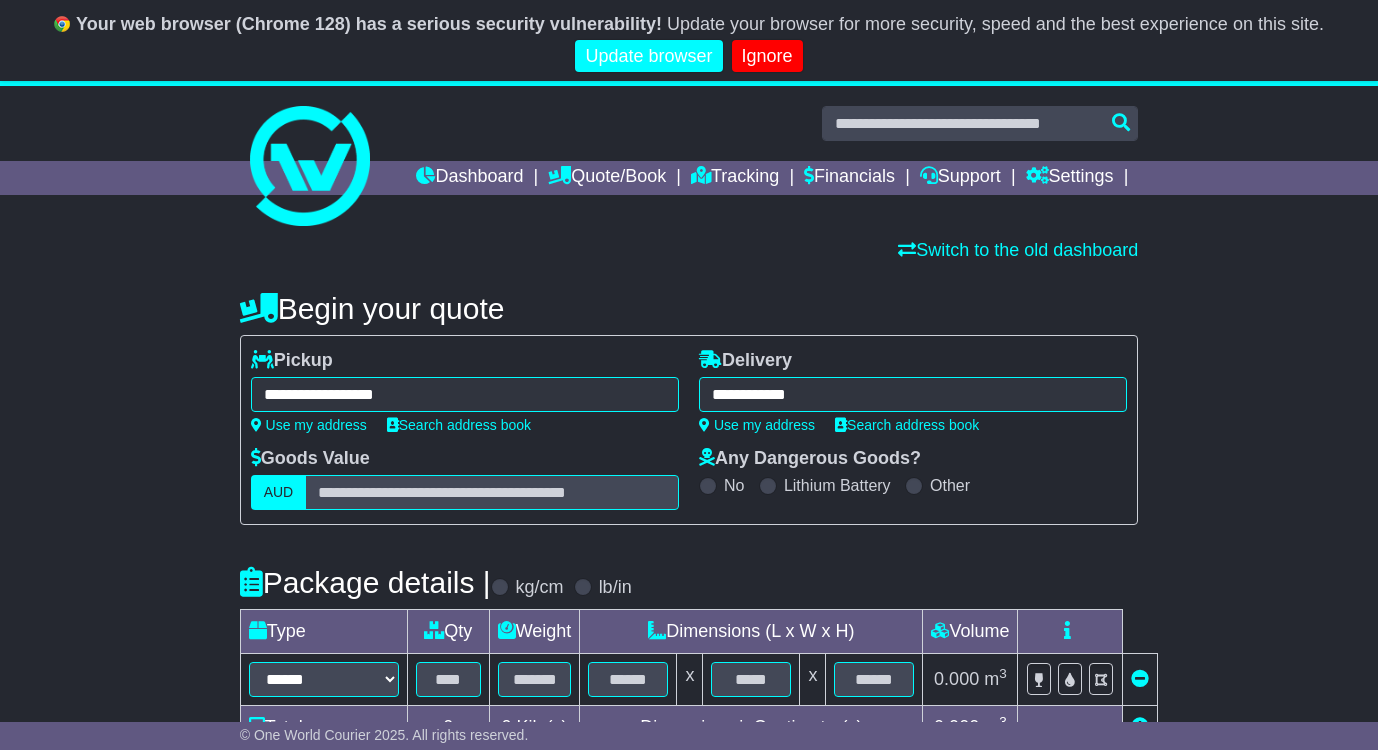 type on "**********" 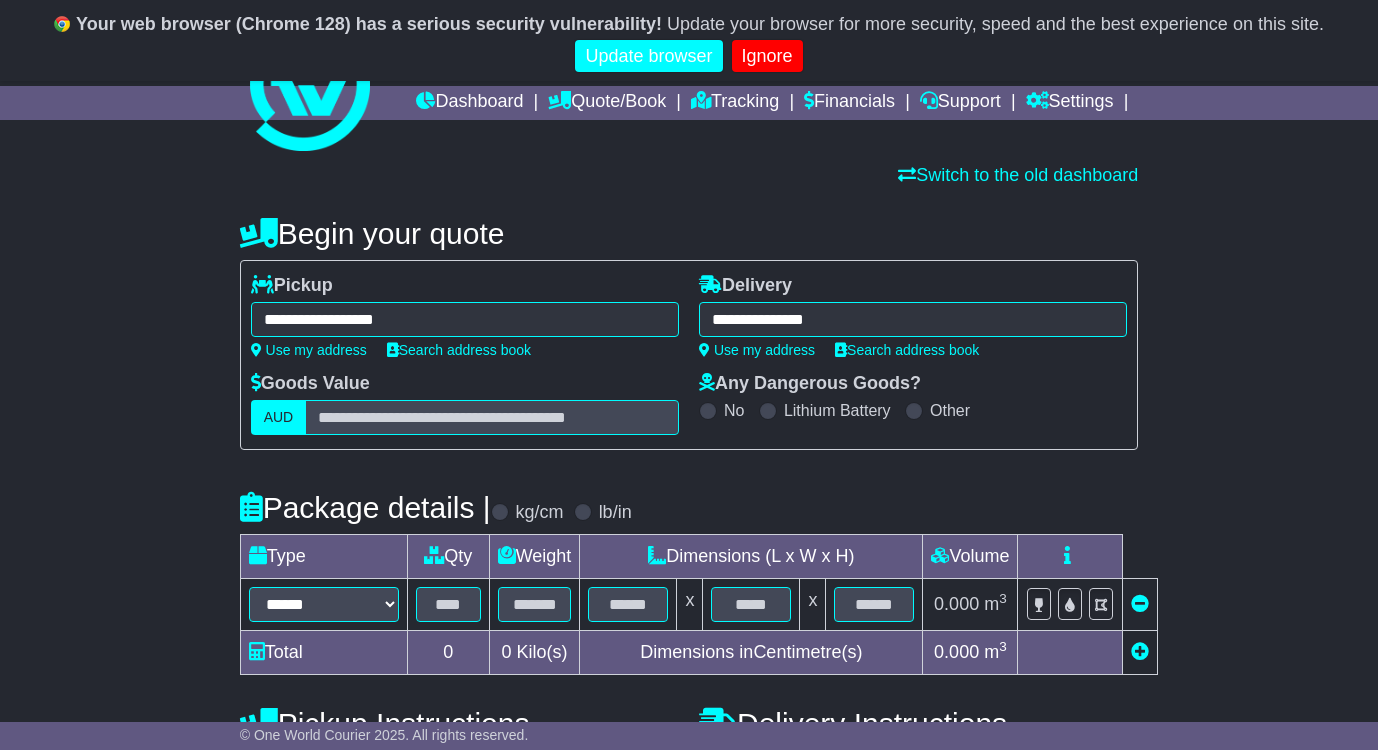 scroll, scrollTop: 216, scrollLeft: 0, axis: vertical 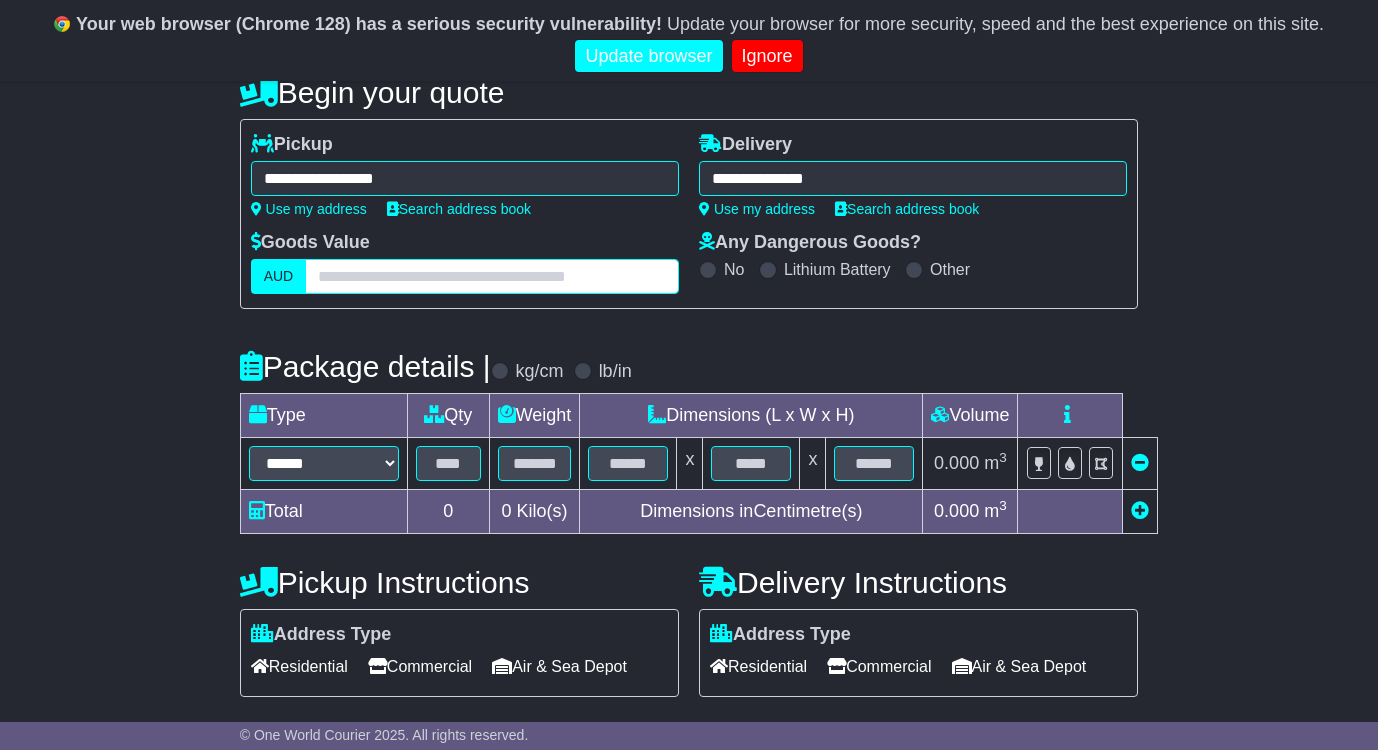 click at bounding box center [492, 276] 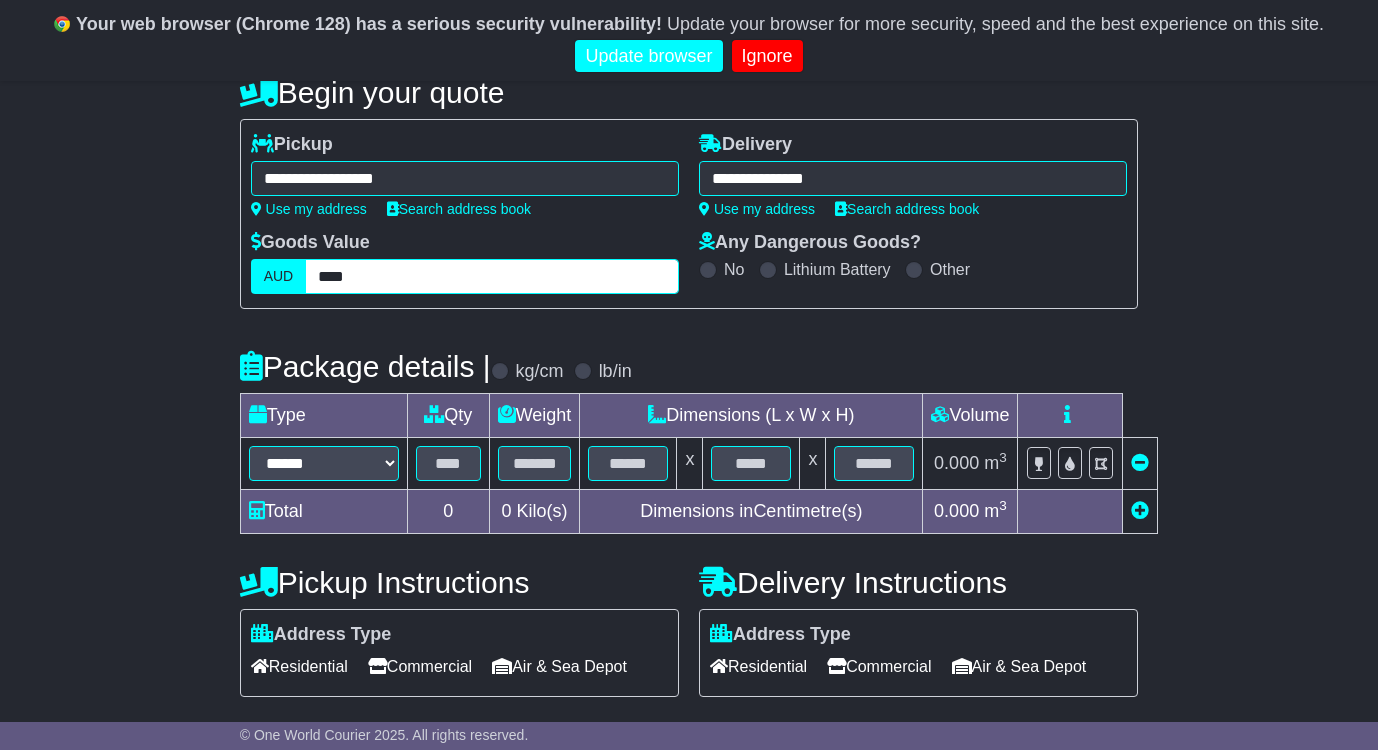 type on "****" 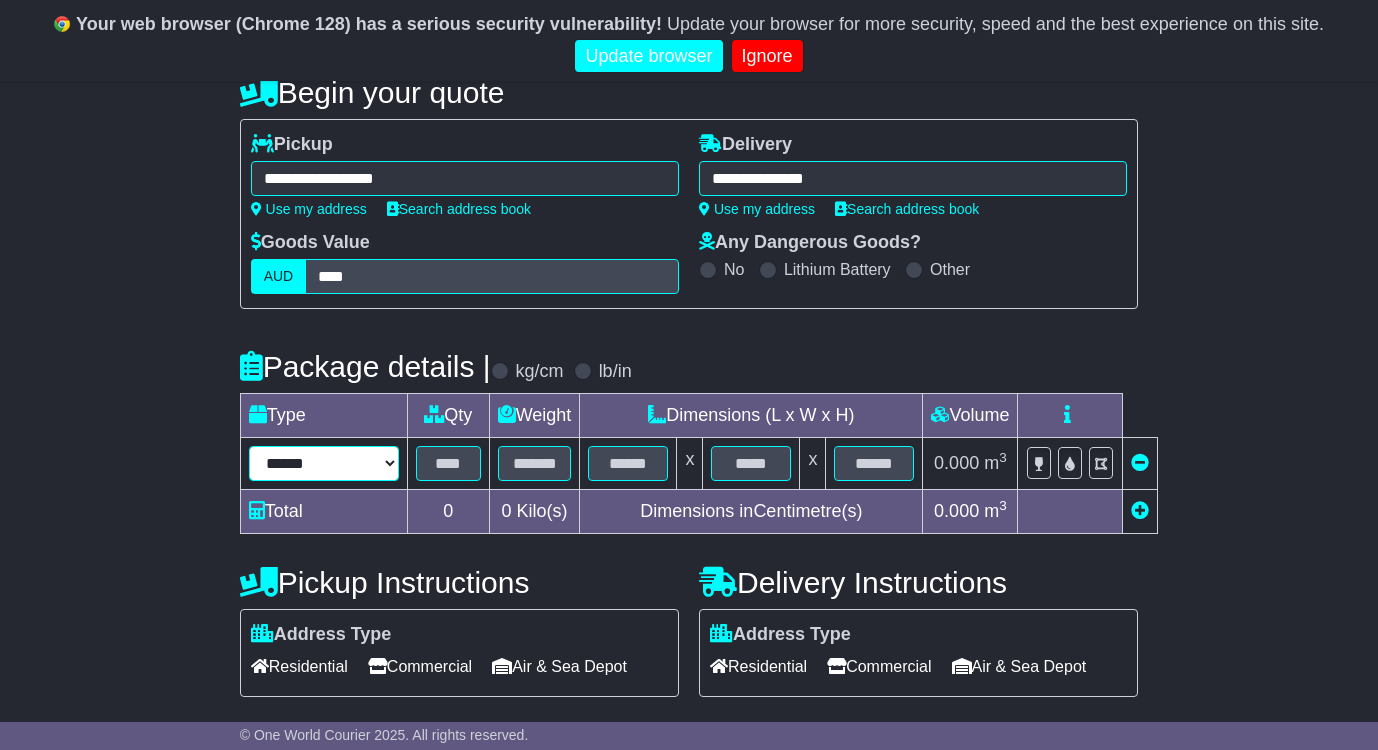 click on "**********" at bounding box center [324, 463] 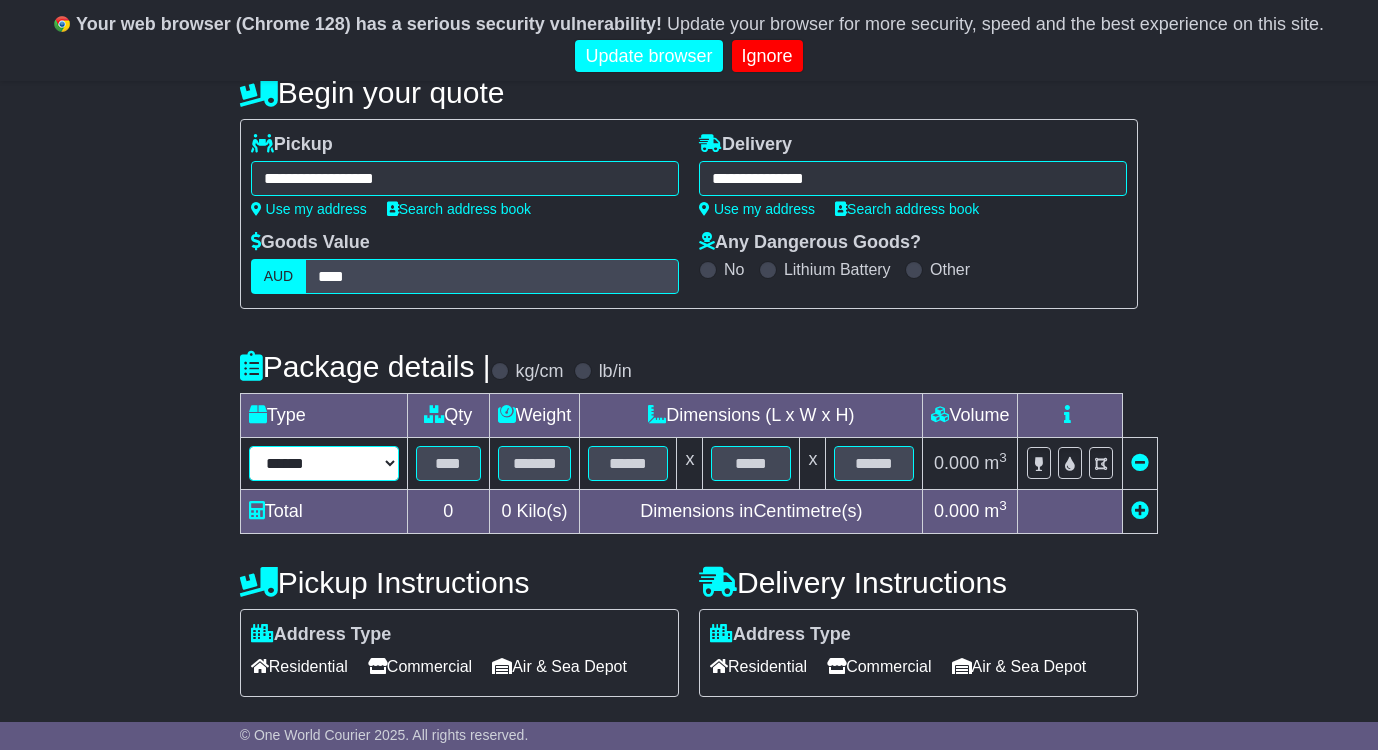 select on "*****" 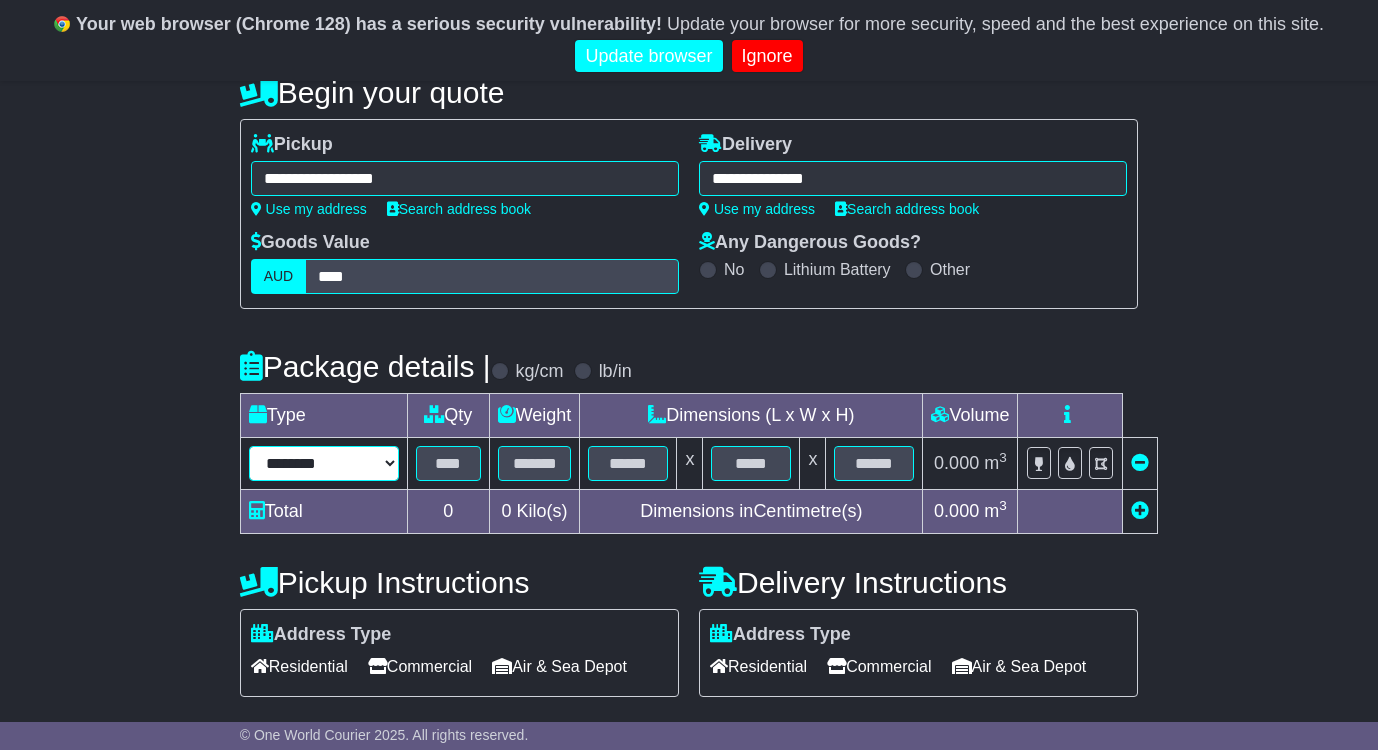 type on "****" 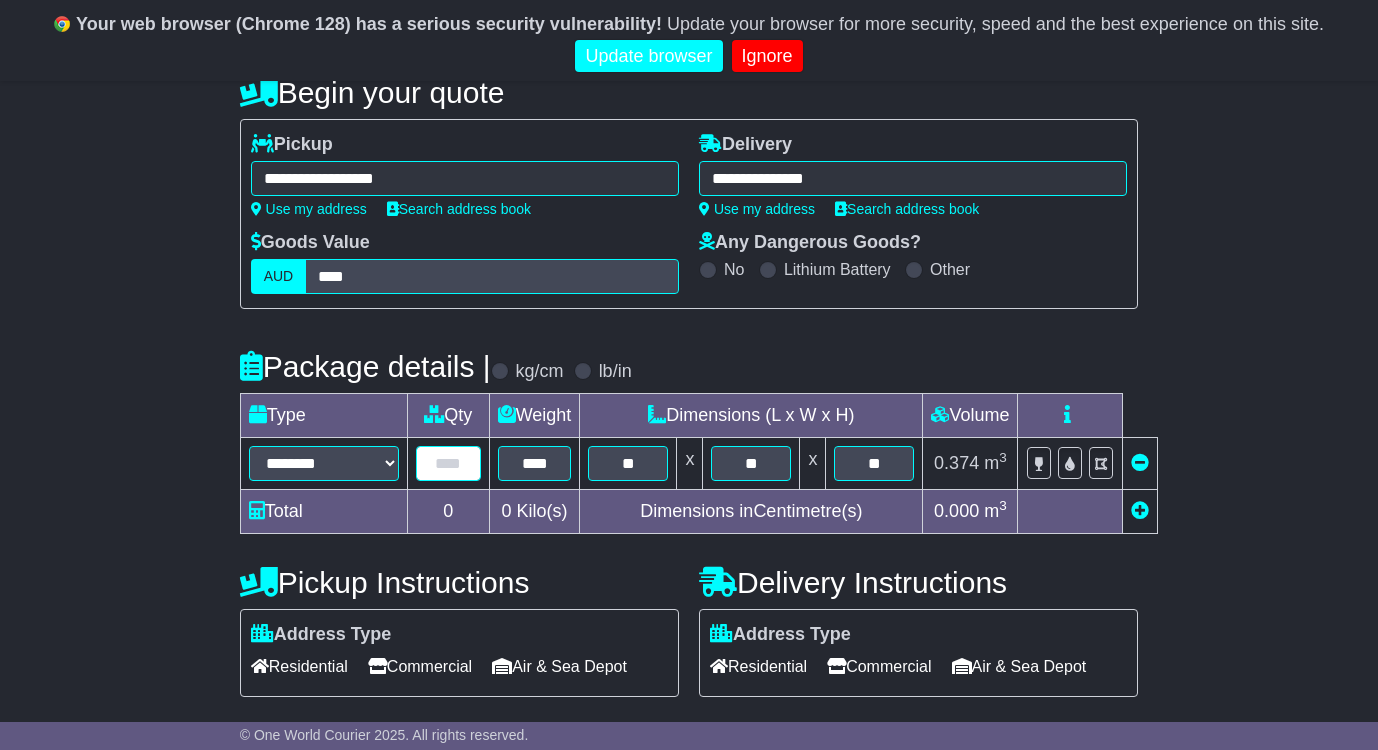 click at bounding box center (448, 463) 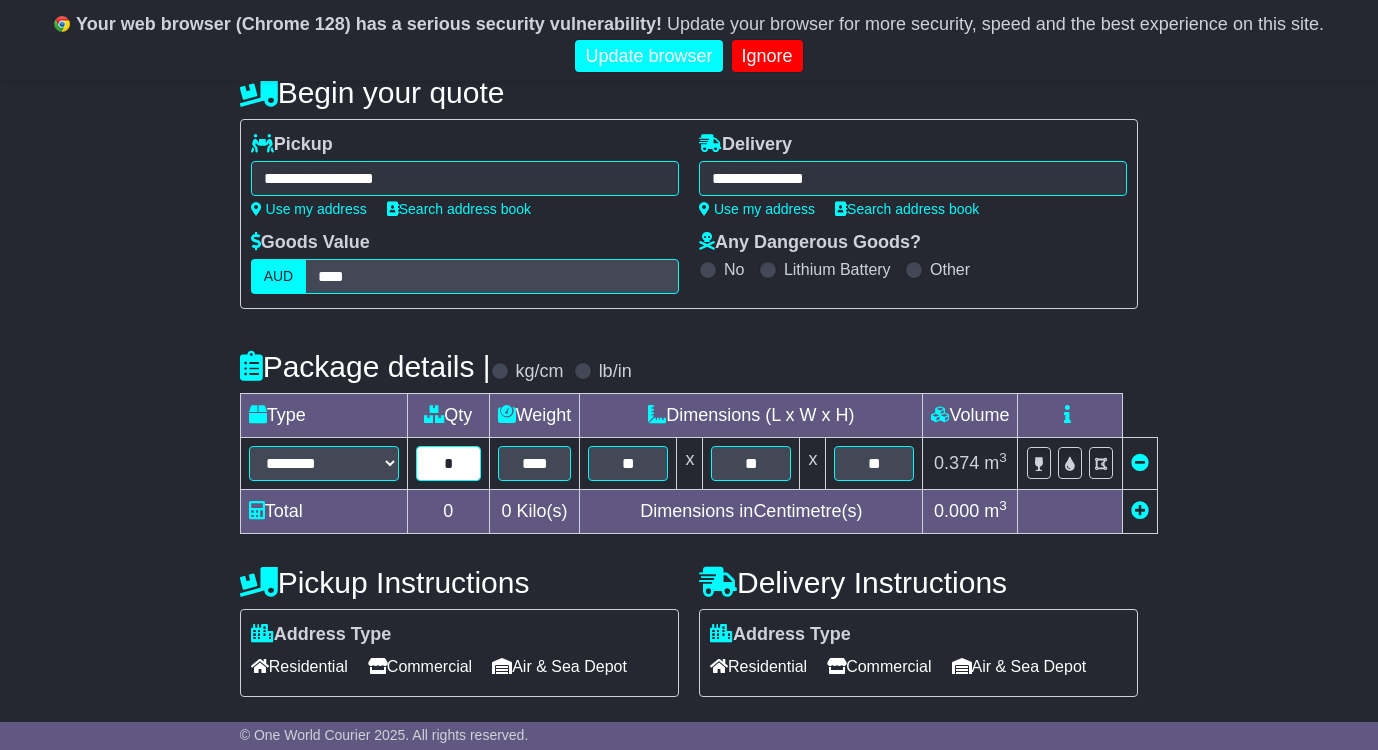 type on "*" 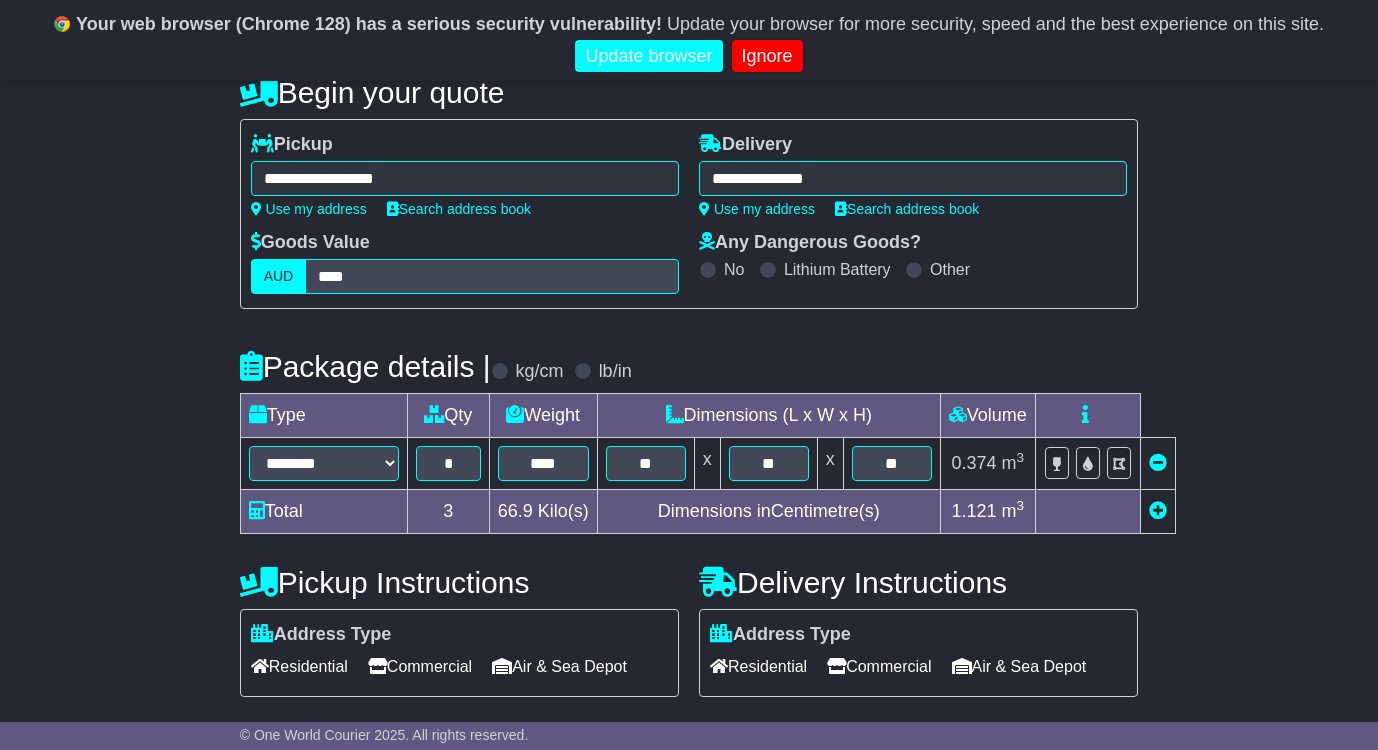 click on "Dimensions (L x W x H)" at bounding box center [768, 416] 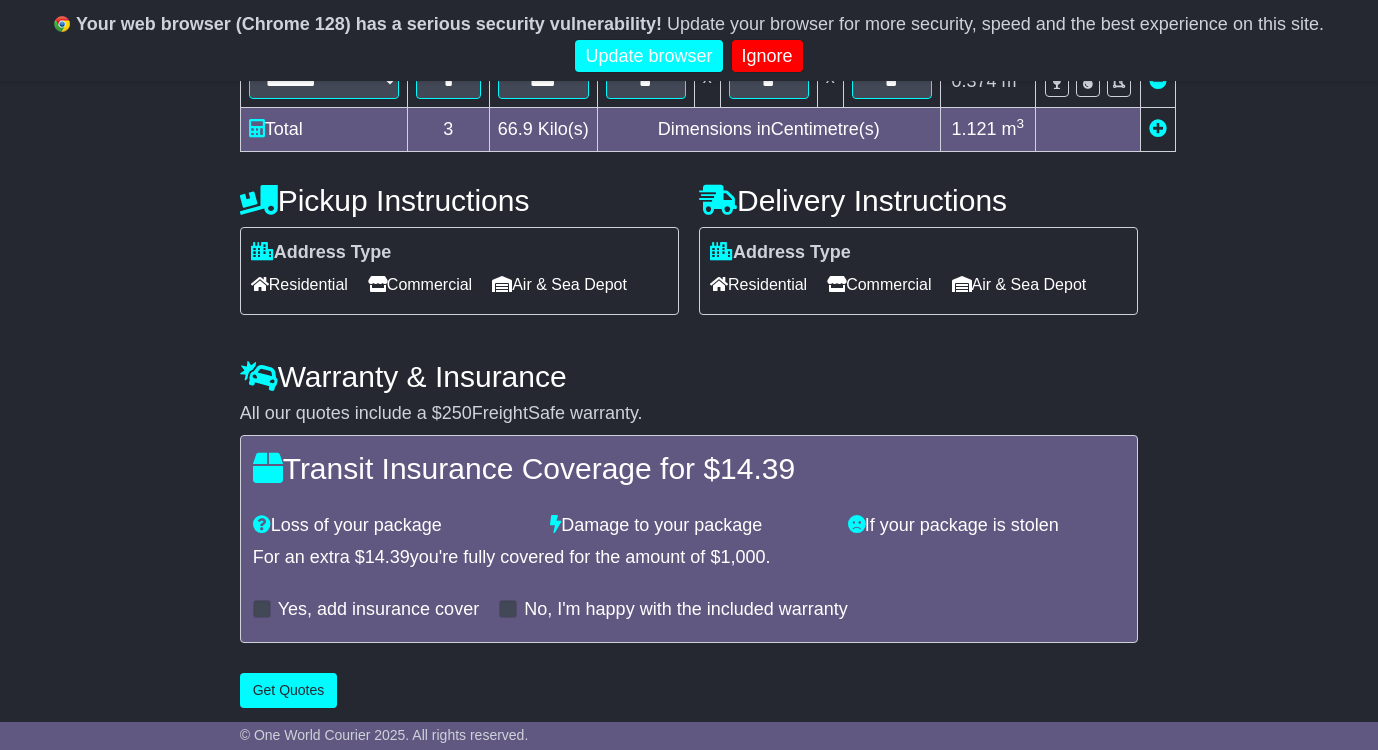 scroll, scrollTop: 641, scrollLeft: 0, axis: vertical 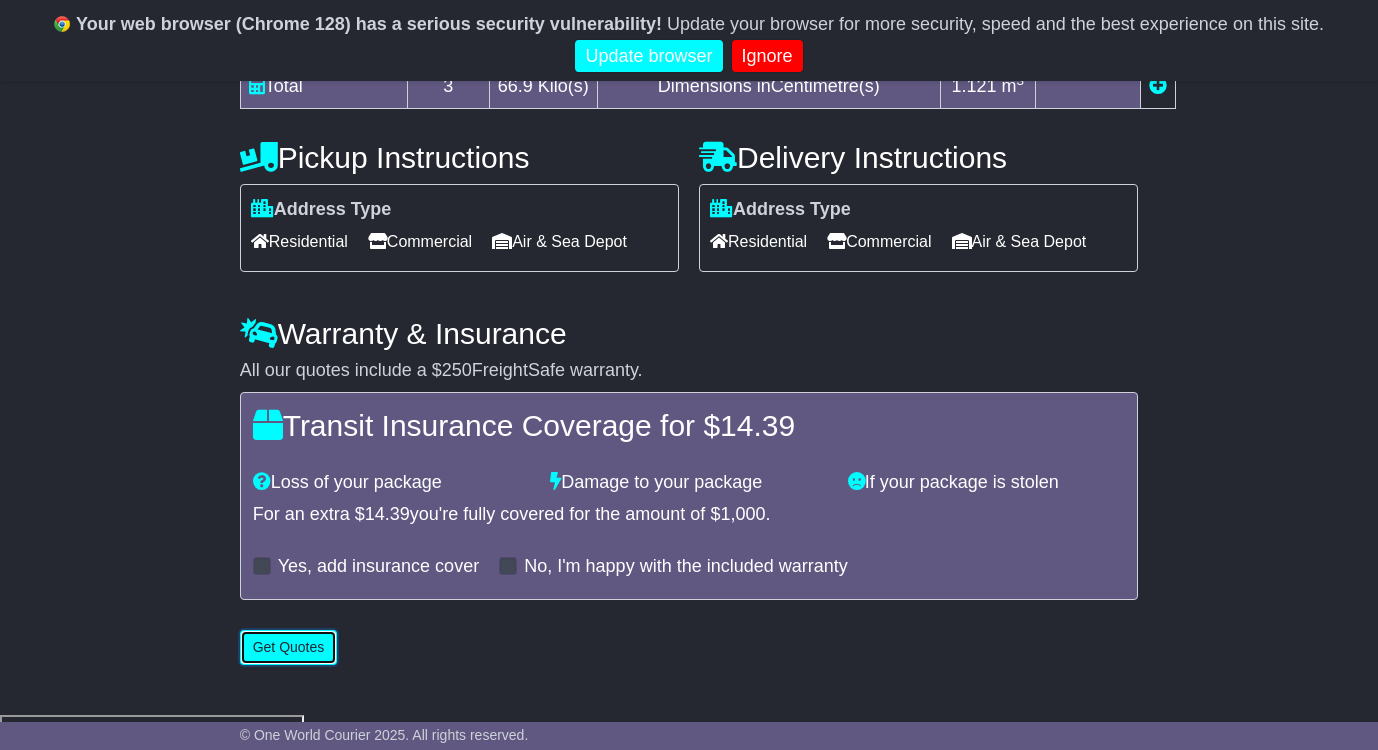 click on "Get Quotes" at bounding box center (289, 647) 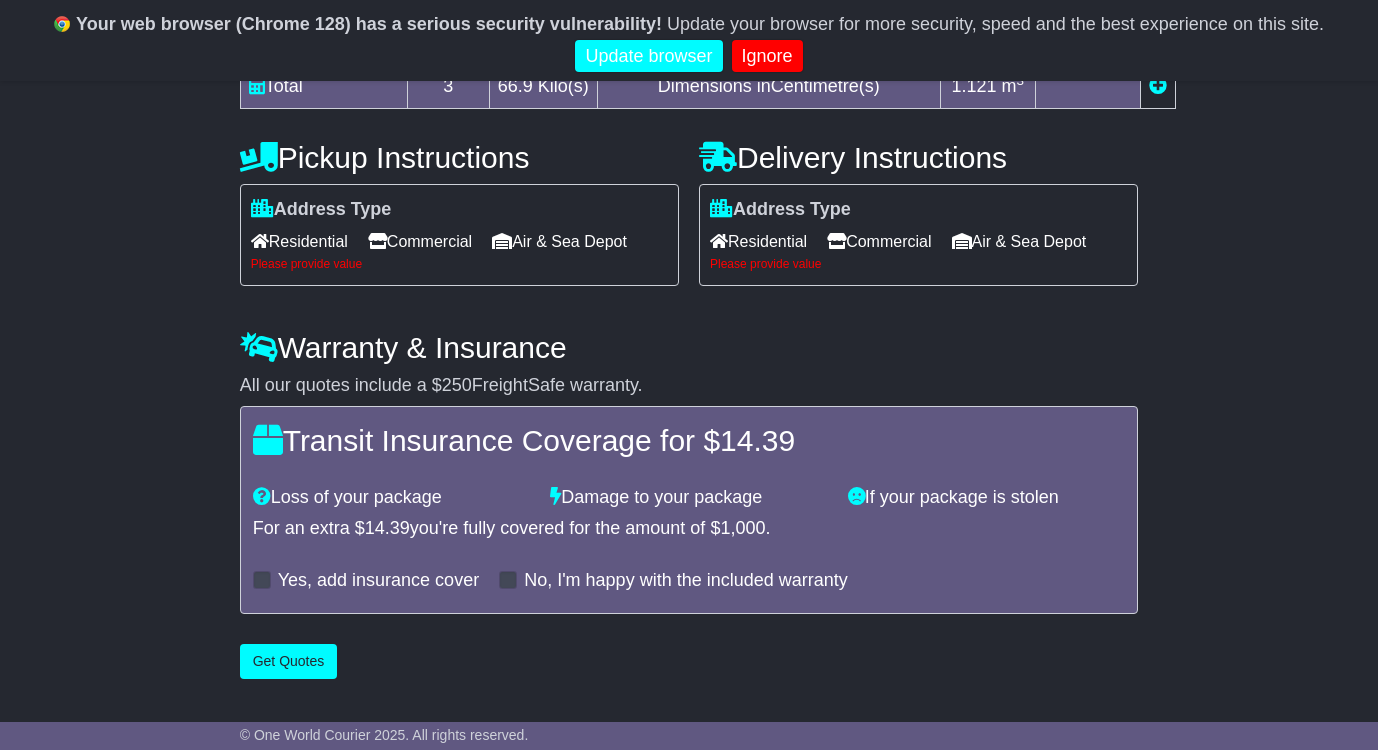 click on "Commercial" at bounding box center (420, 241) 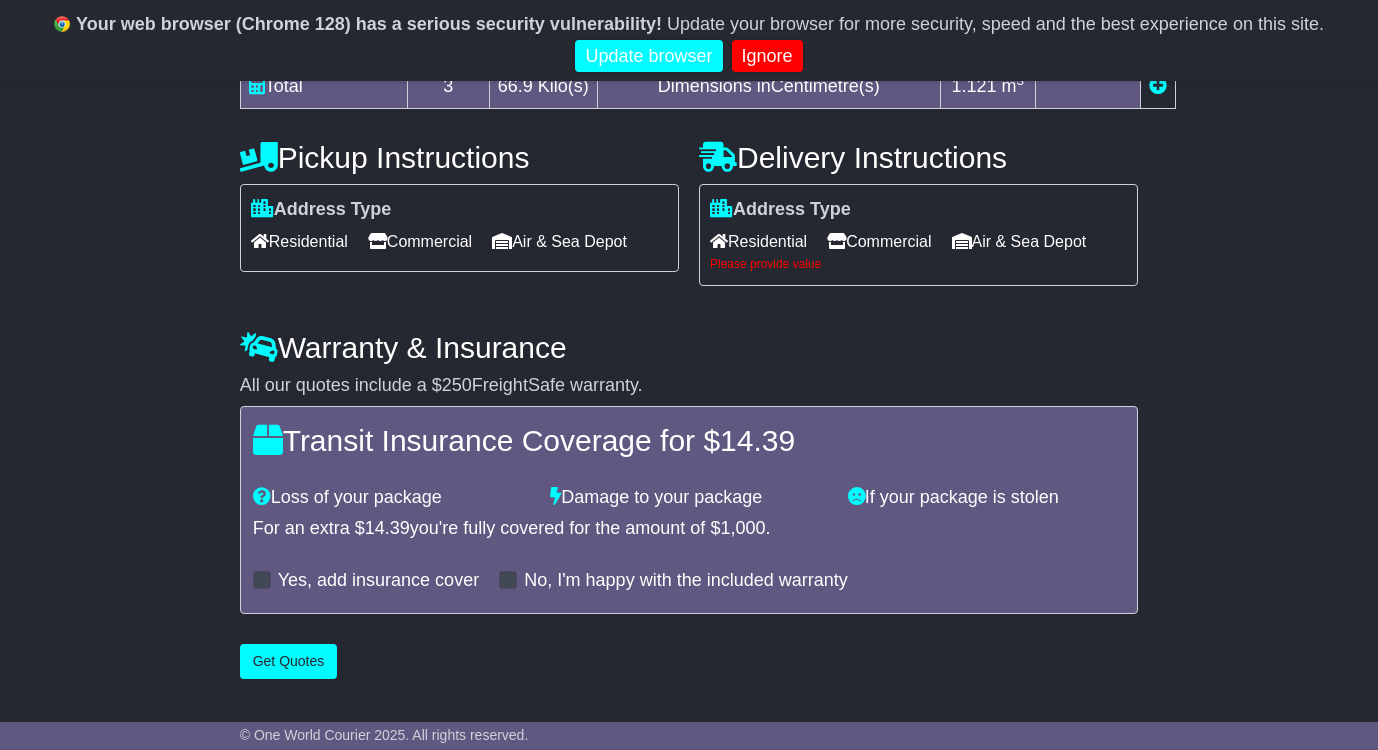 click on "Residential" at bounding box center [758, 241] 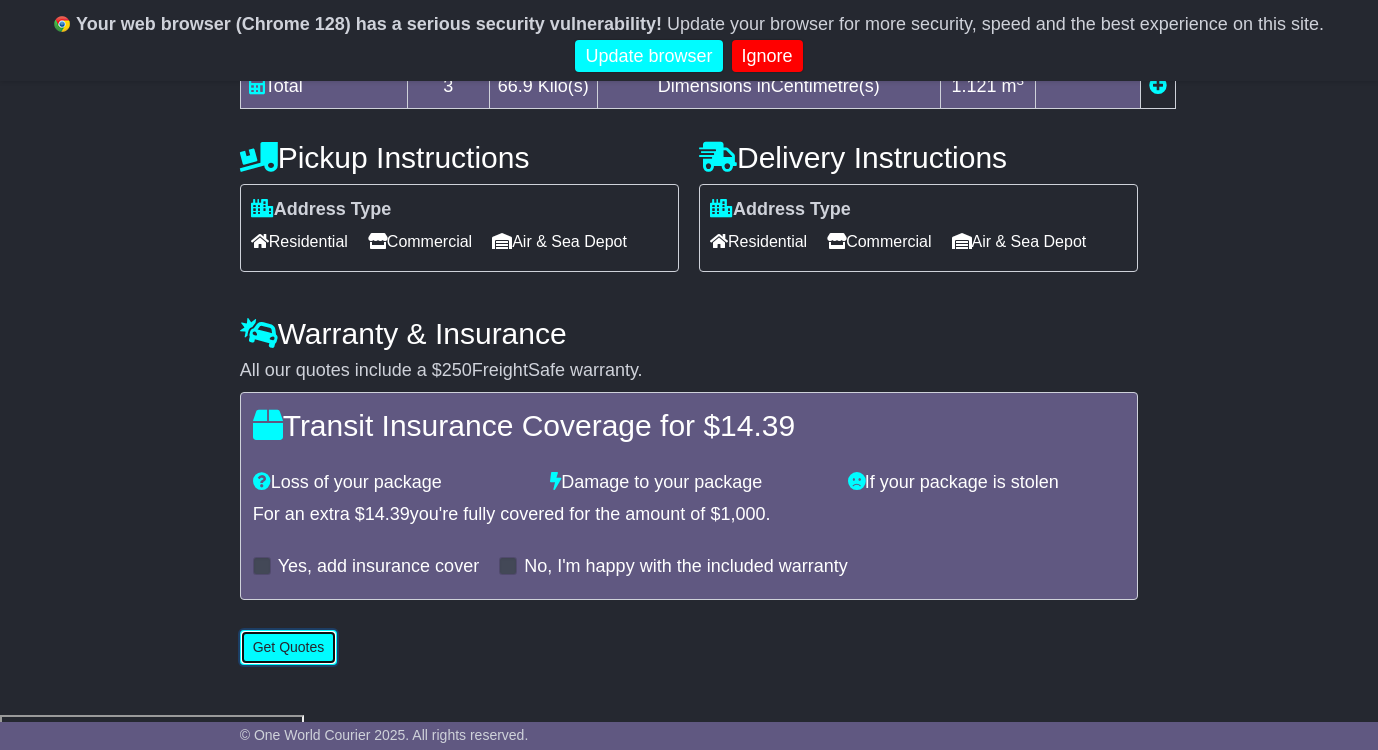 click on "Get Quotes" at bounding box center (289, 647) 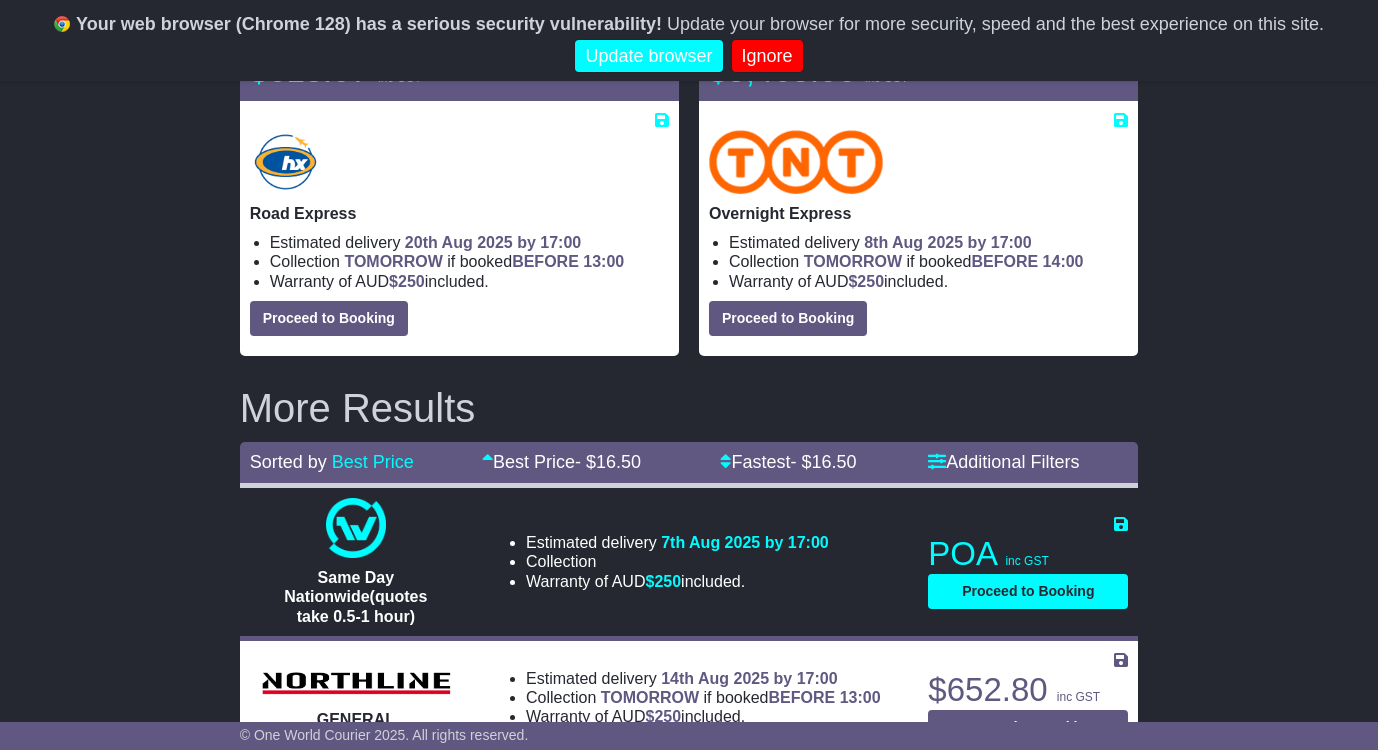 scroll, scrollTop: 237, scrollLeft: 0, axis: vertical 